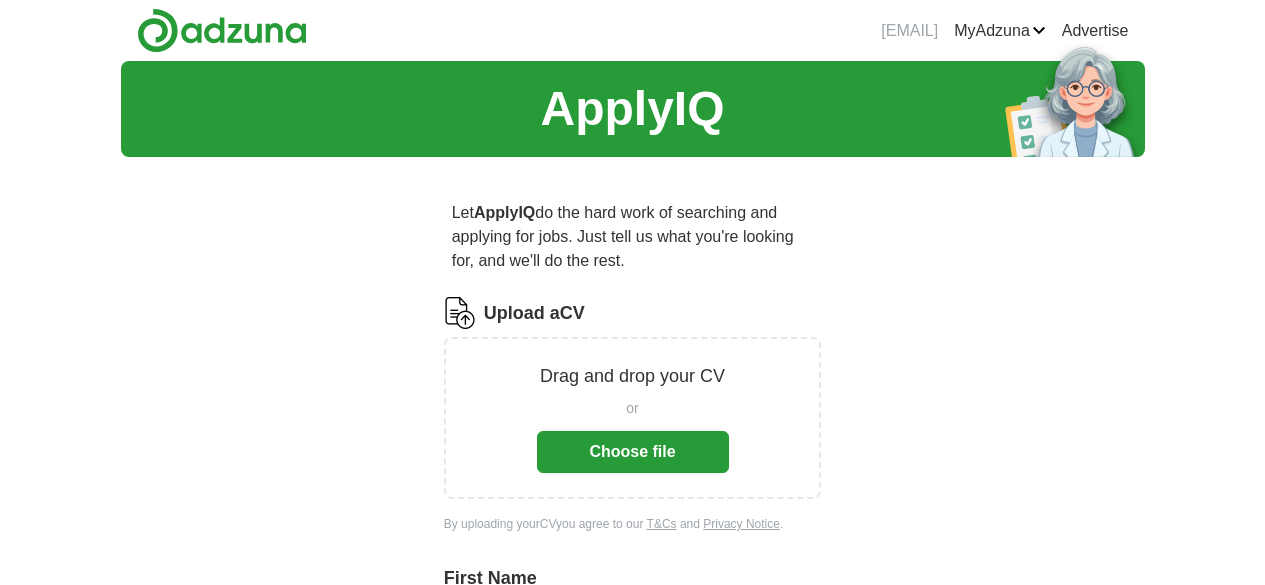 scroll, scrollTop: 0, scrollLeft: 0, axis: both 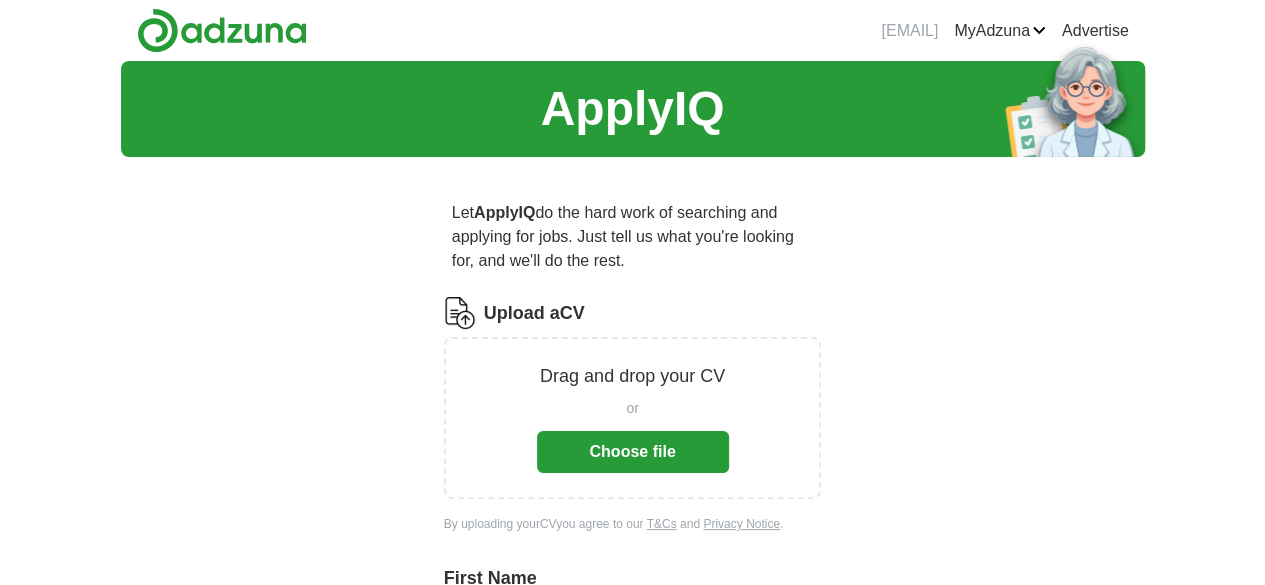 click on "Choose file" at bounding box center [633, 452] 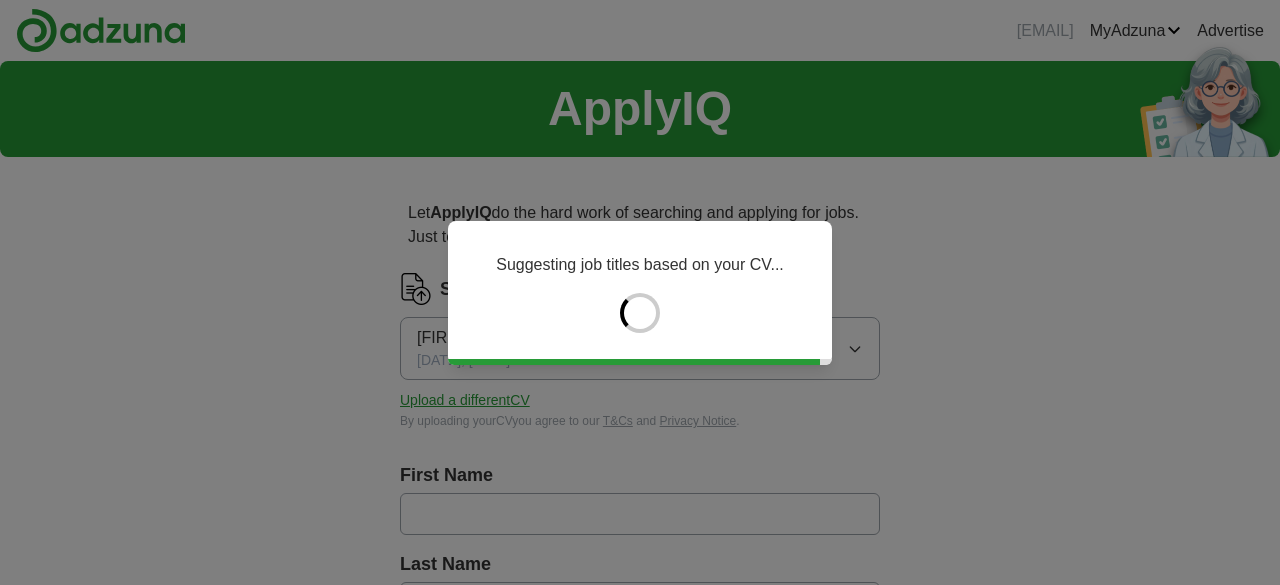 type on "******" 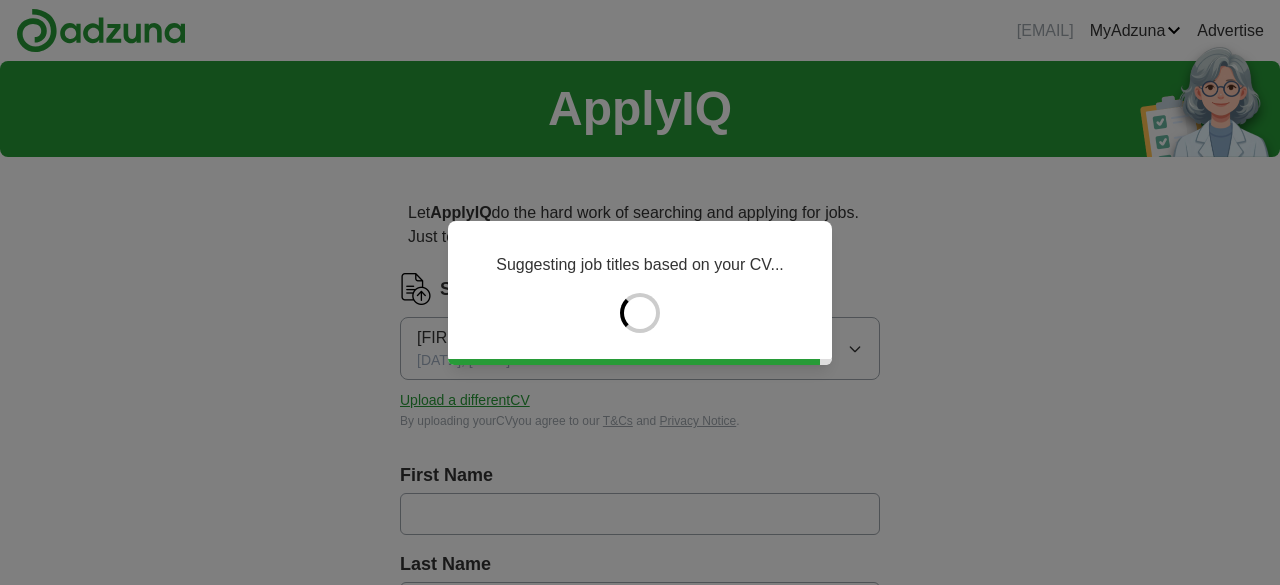 type on "********" 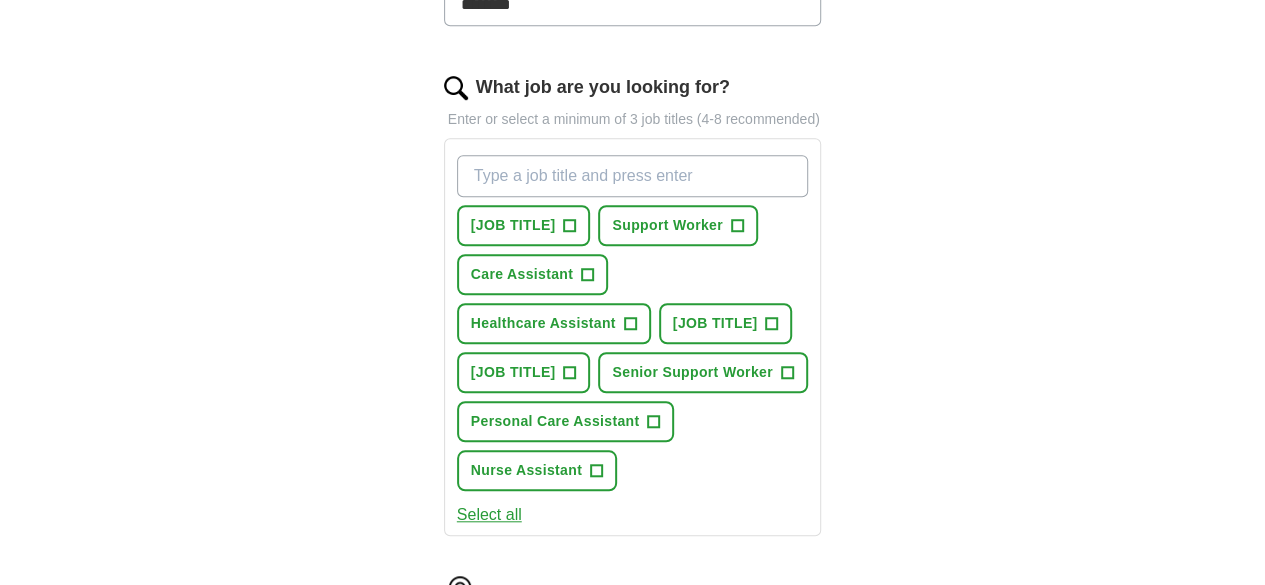 scroll, scrollTop: 626, scrollLeft: 0, axis: vertical 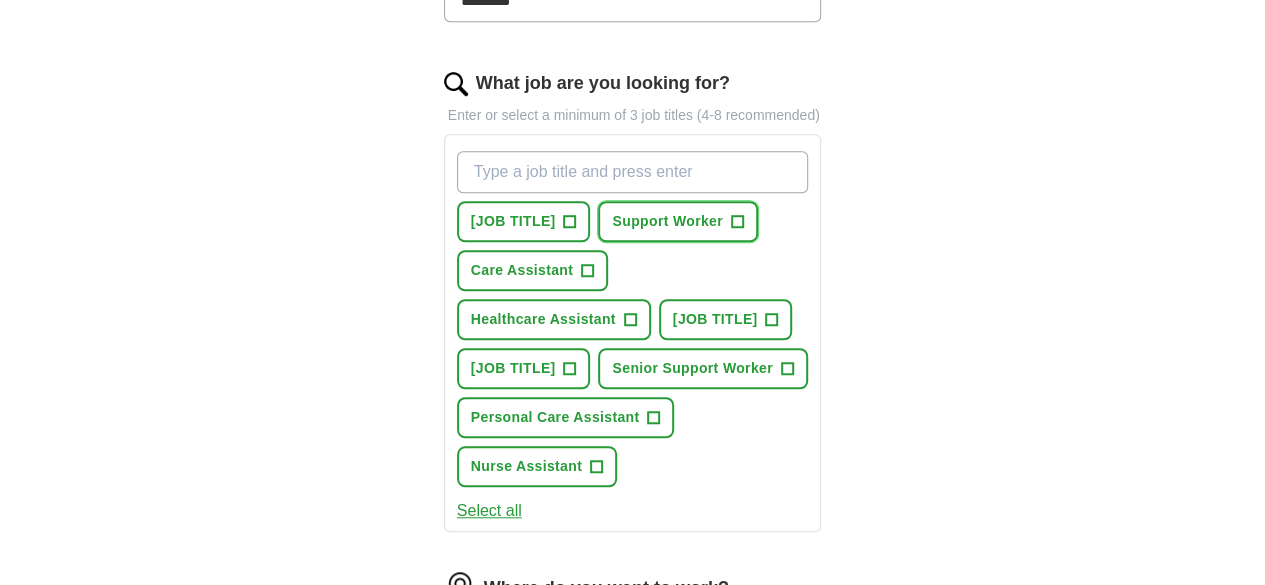 click on "+" at bounding box center [737, 222] 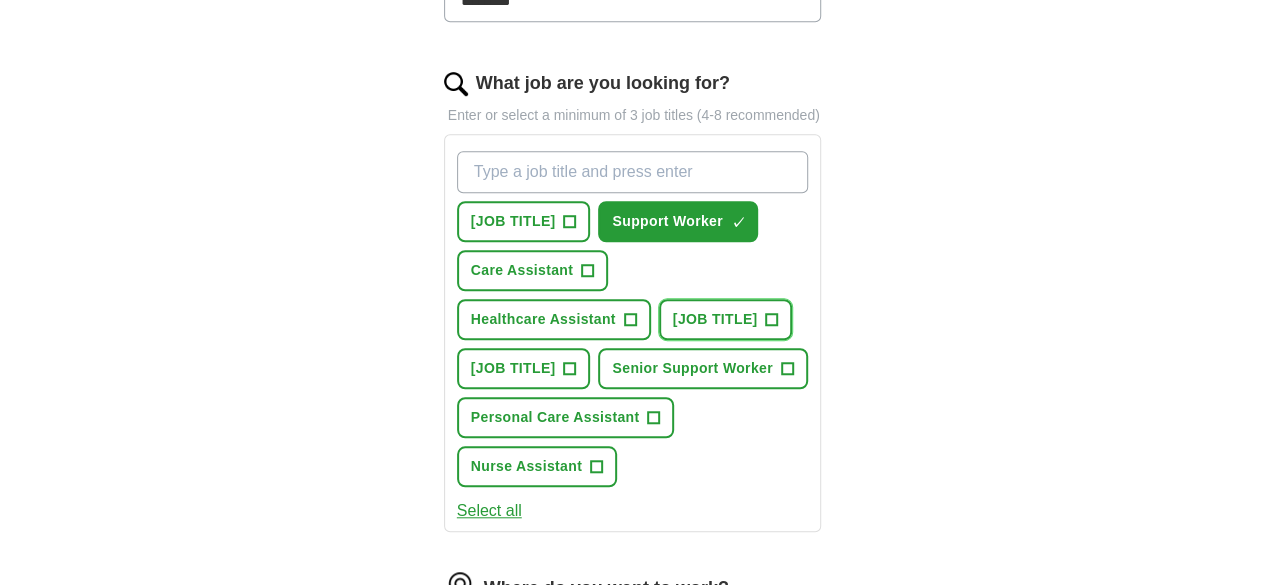 click on "Residential Support Worker +" at bounding box center [726, 319] 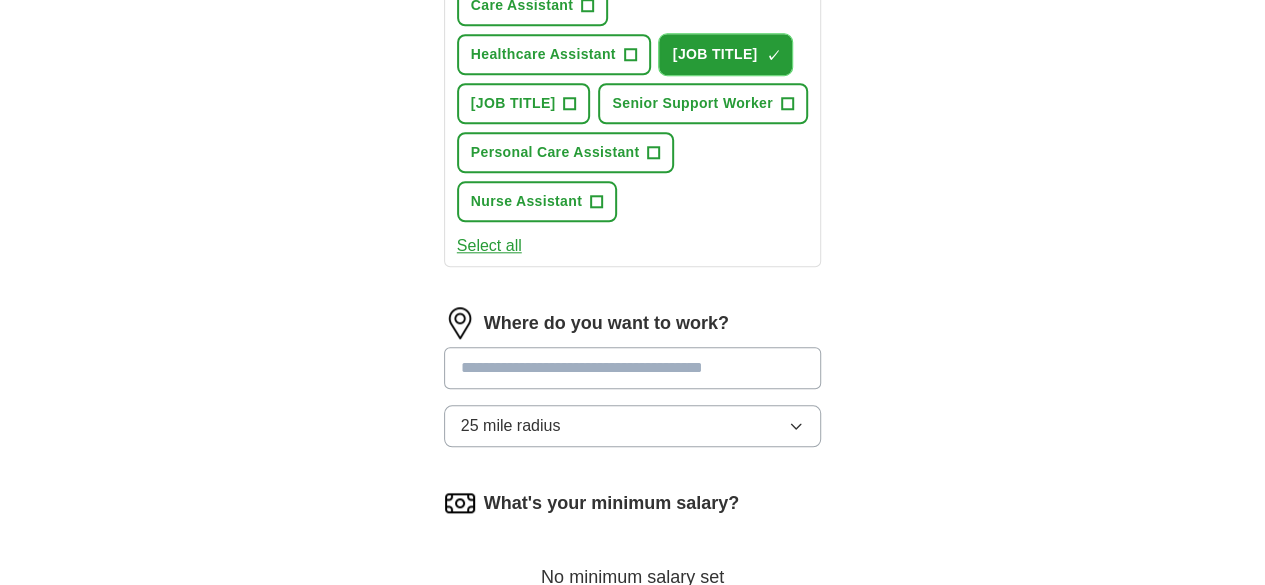 scroll, scrollTop: 909, scrollLeft: 0, axis: vertical 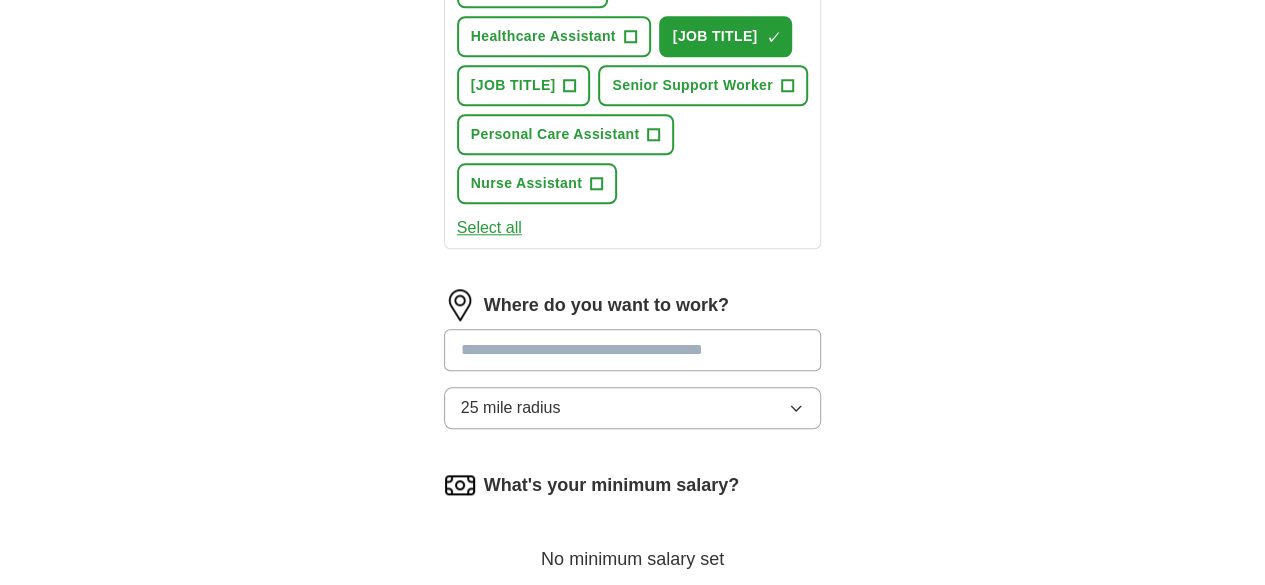 click at bounding box center (633, 350) 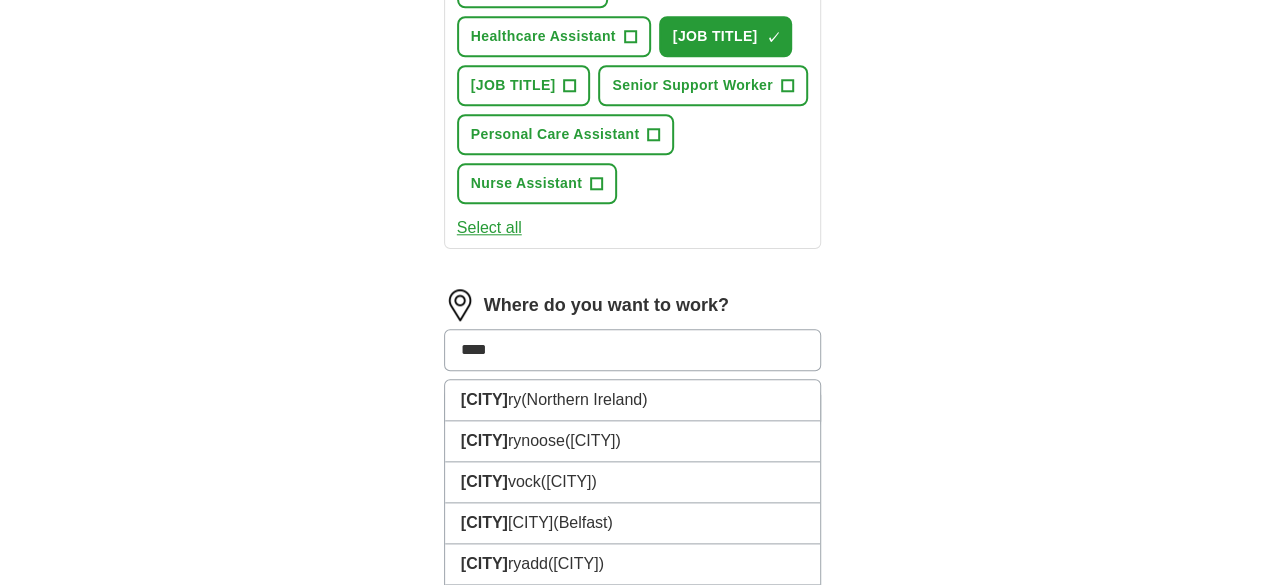 type on "*****" 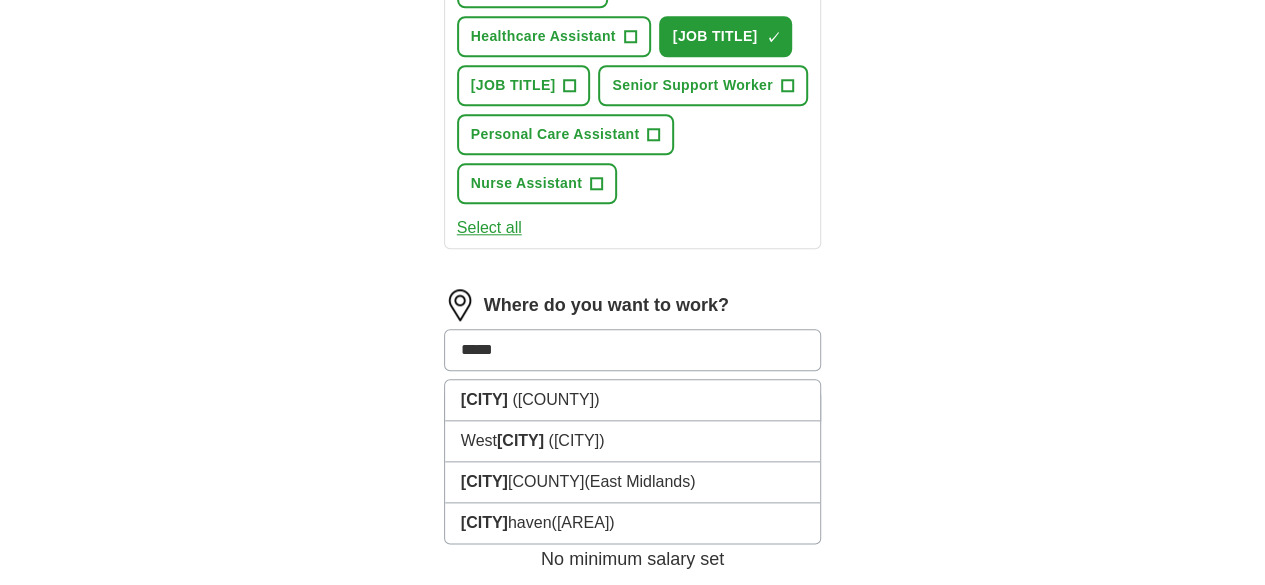 click on "[CITY], [COUNTY]" at bounding box center [633, 400] 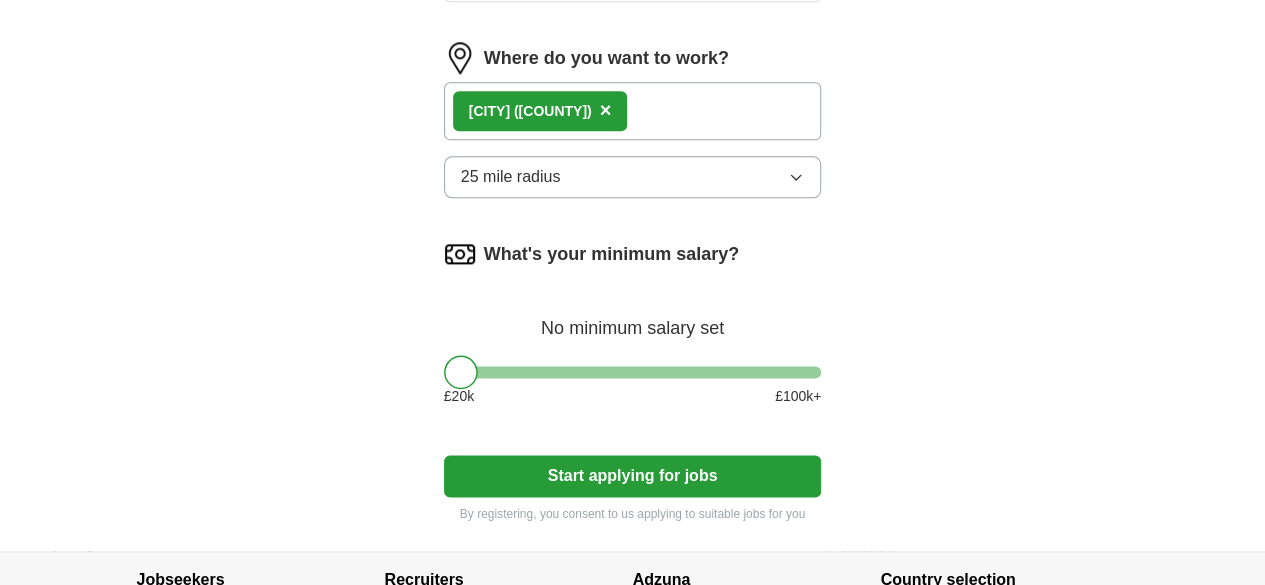 scroll, scrollTop: 1160, scrollLeft: 0, axis: vertical 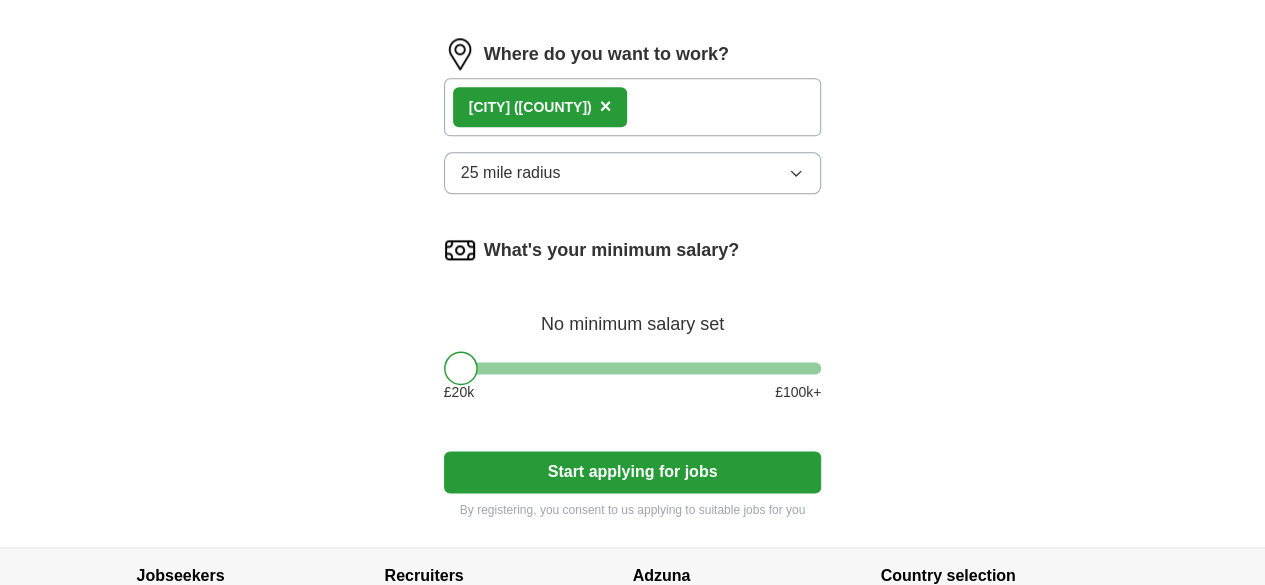 click on "Start applying for jobs" at bounding box center (633, 472) 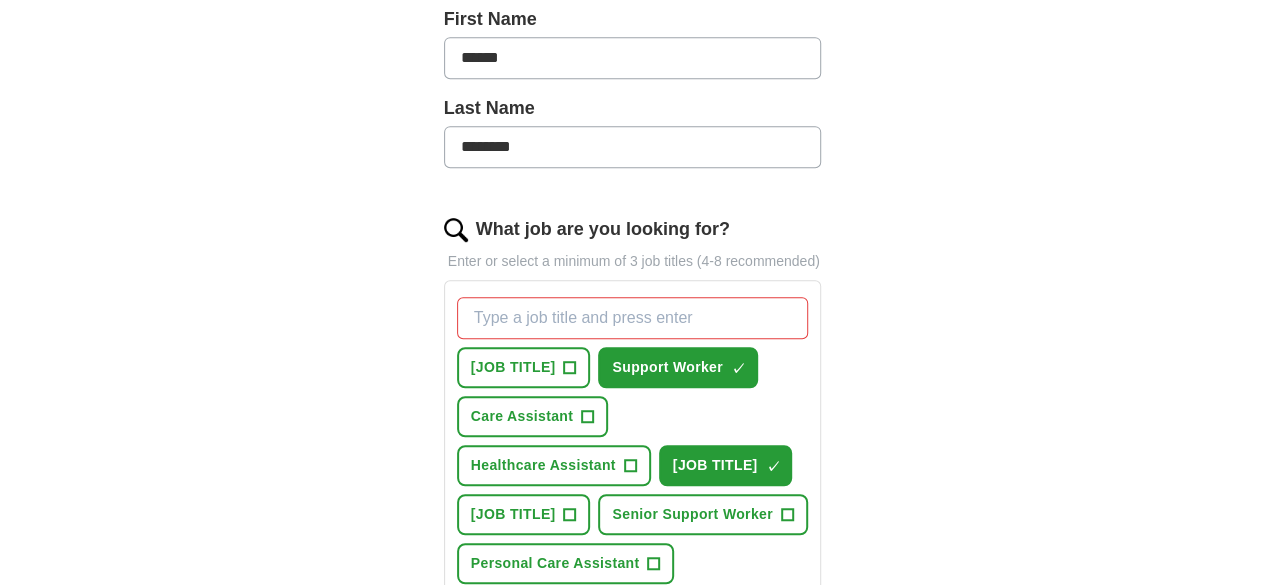 scroll, scrollTop: 480, scrollLeft: 0, axis: vertical 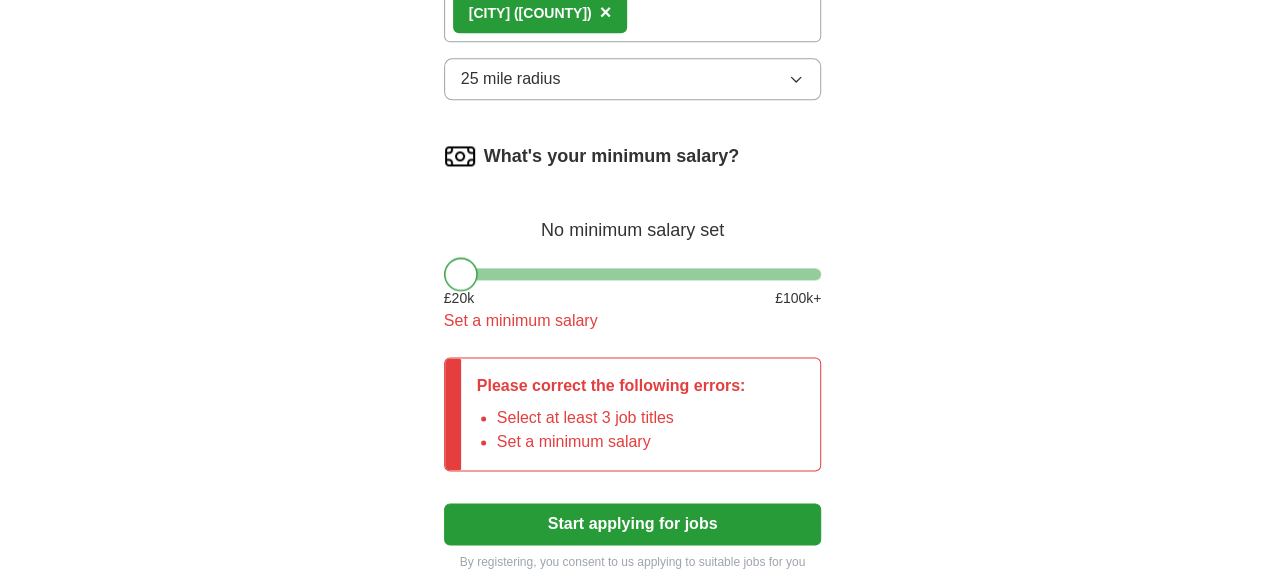 click on "Set a minimum salary" at bounding box center [621, 442] 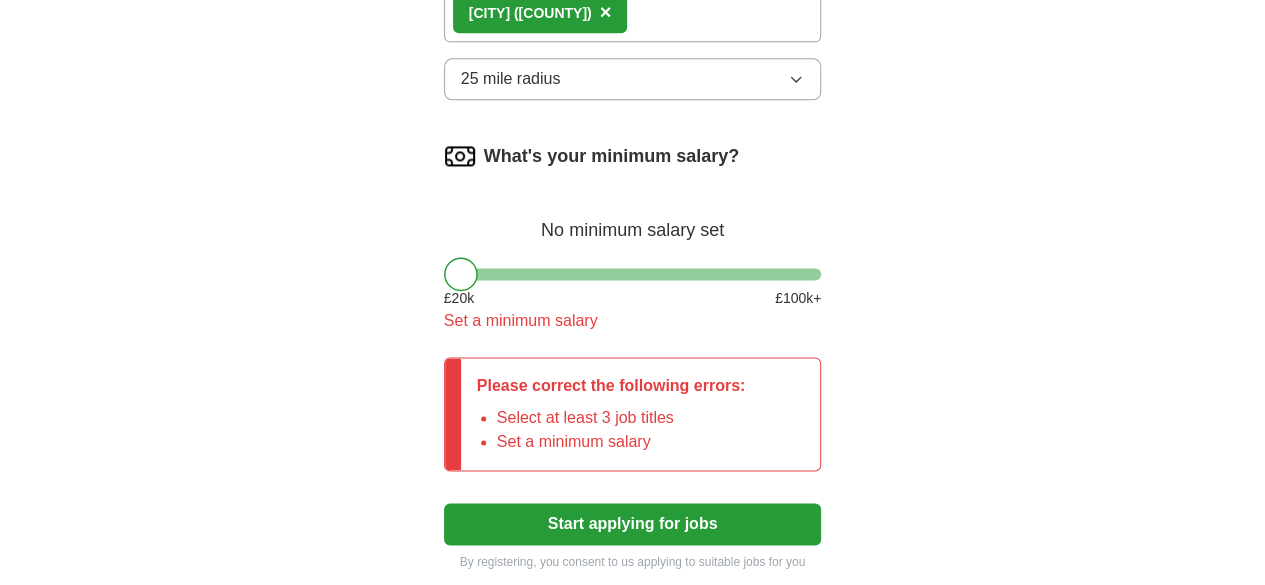 click on "Start applying for jobs" at bounding box center [633, 524] 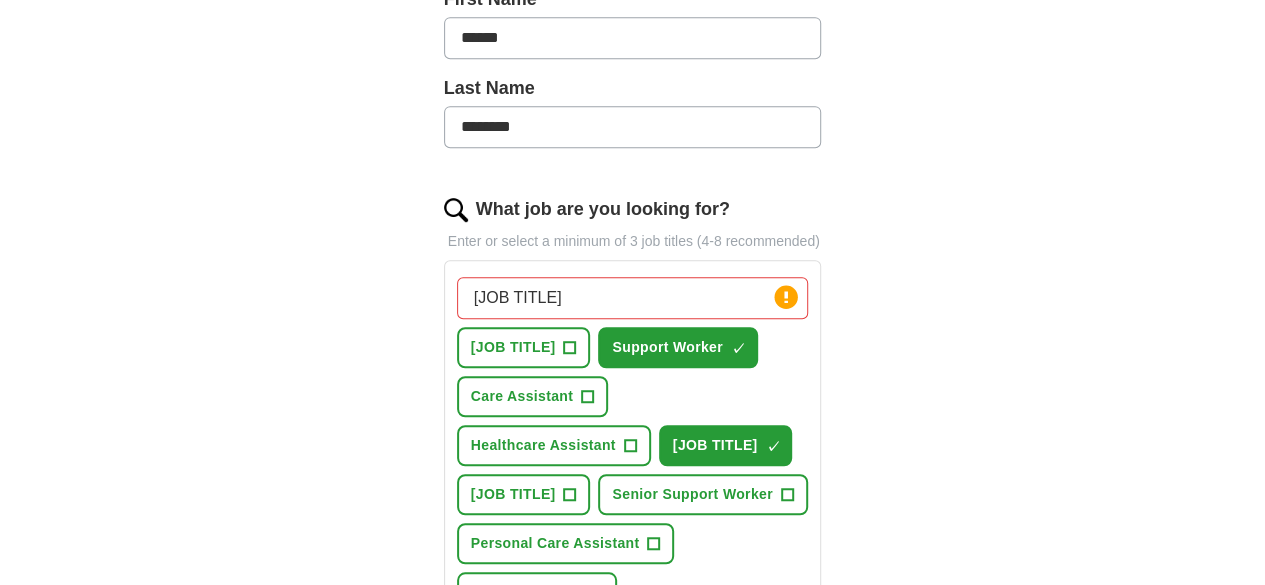 scroll, scrollTop: 490, scrollLeft: 0, axis: vertical 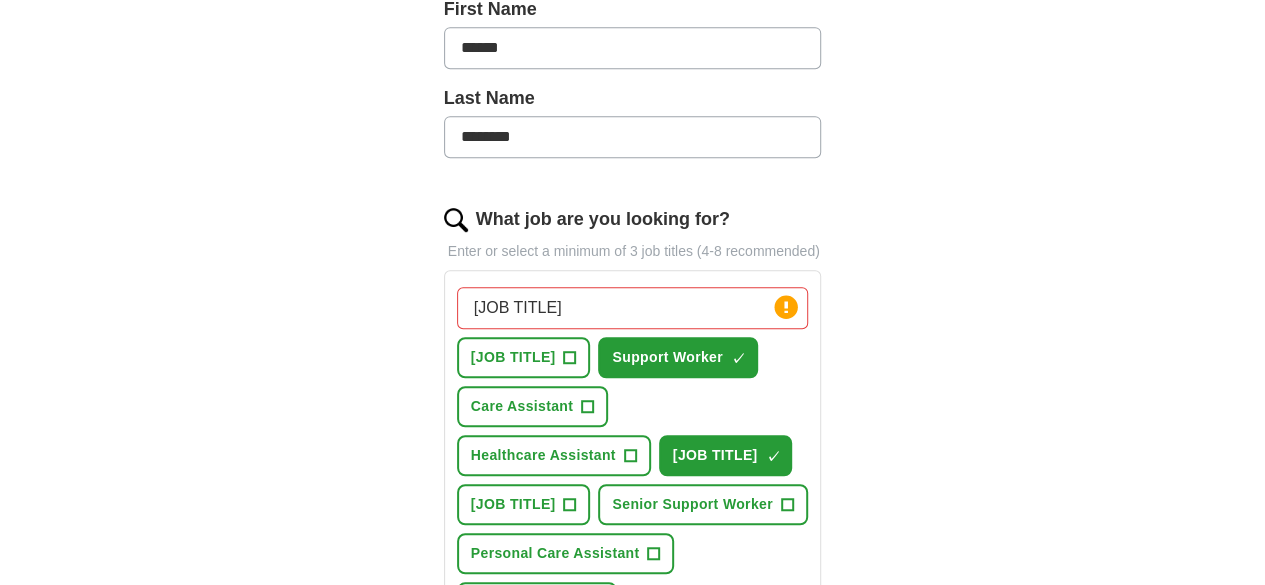 click on "[JOB TITLE]" at bounding box center [633, 308] 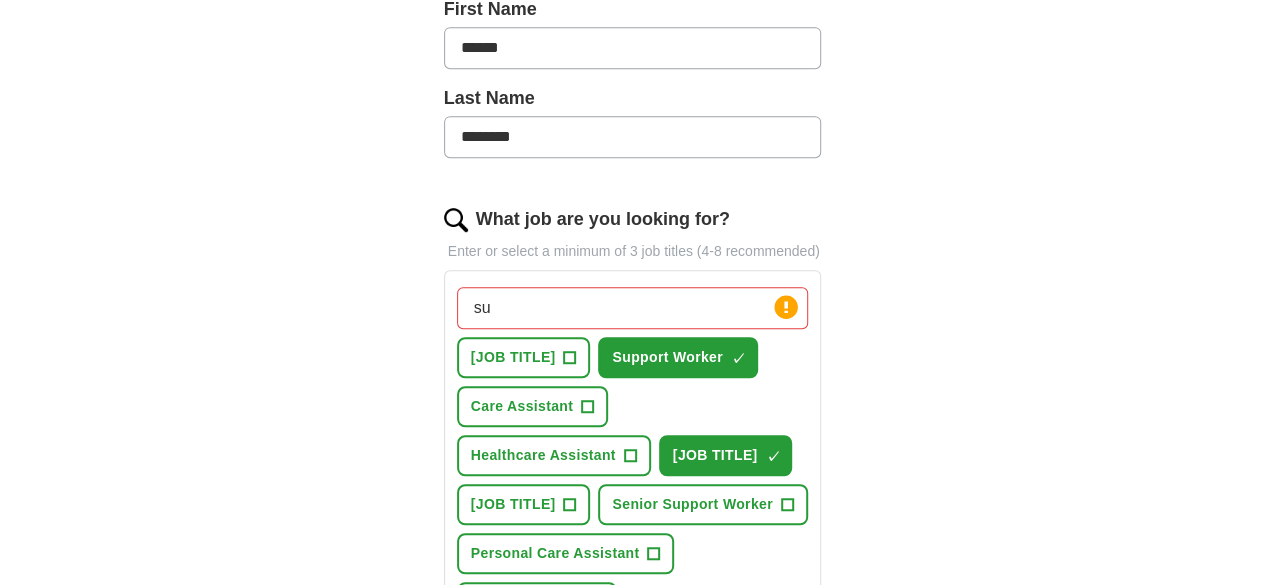 type on "s" 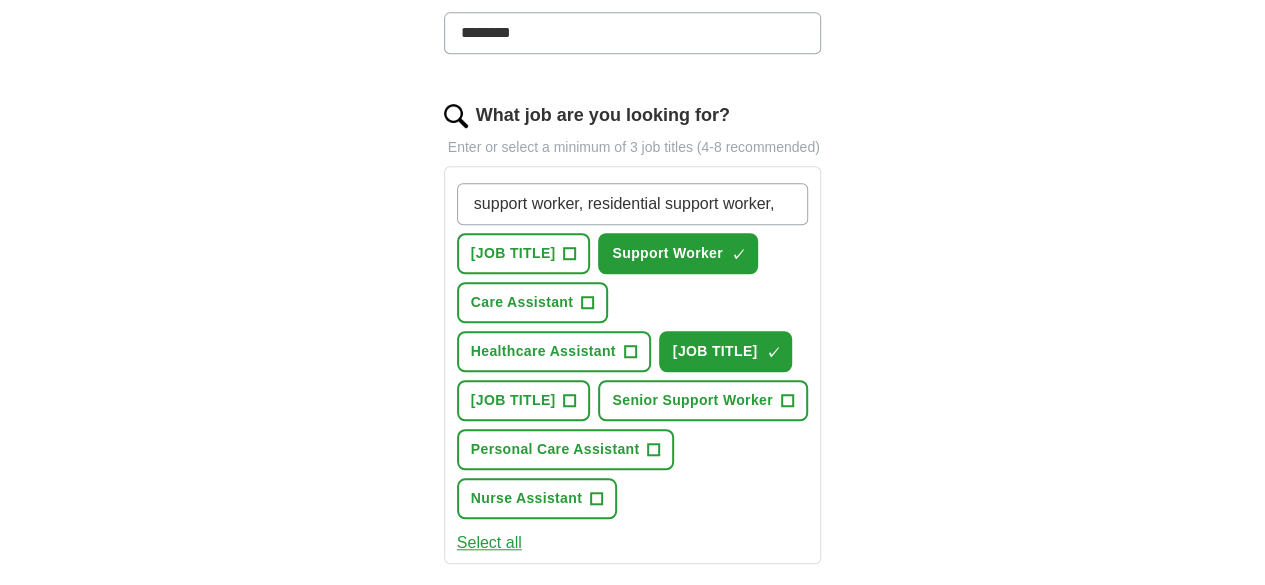 scroll, scrollTop: 600, scrollLeft: 0, axis: vertical 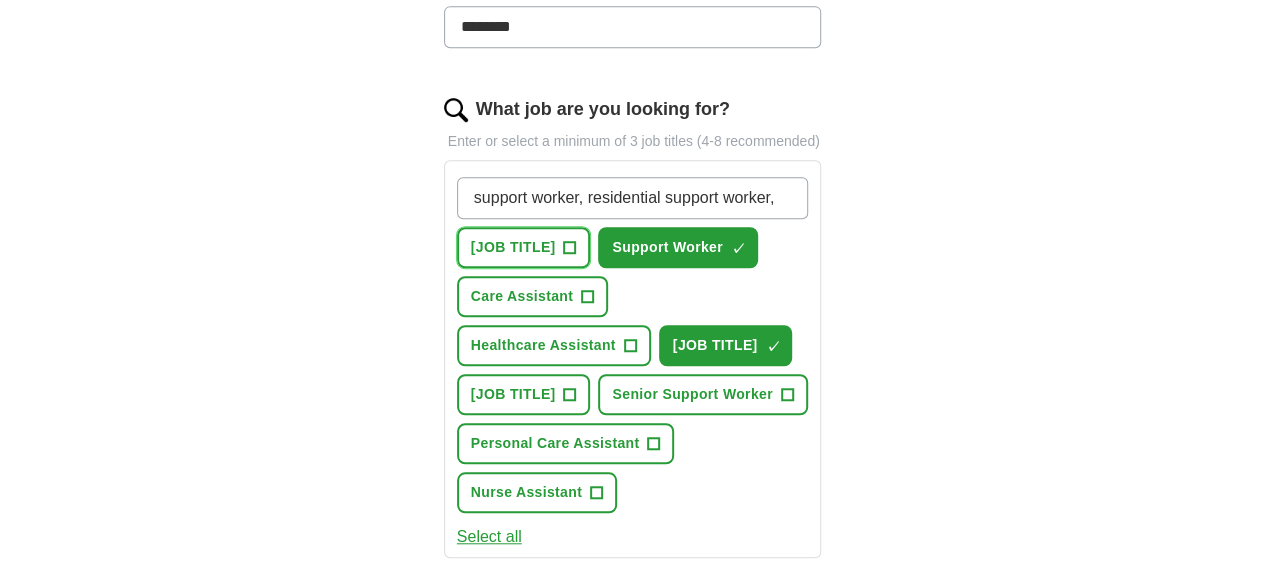 click on "Community Support Worker +" at bounding box center (524, 247) 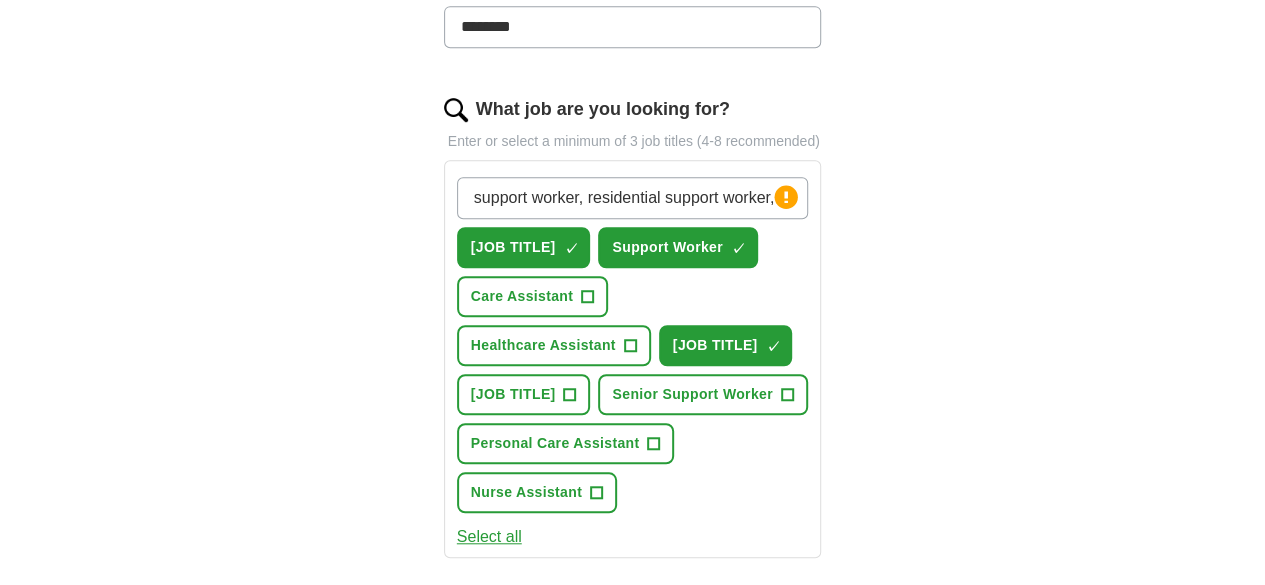 click on "support worker, residential support worker," at bounding box center [633, 198] 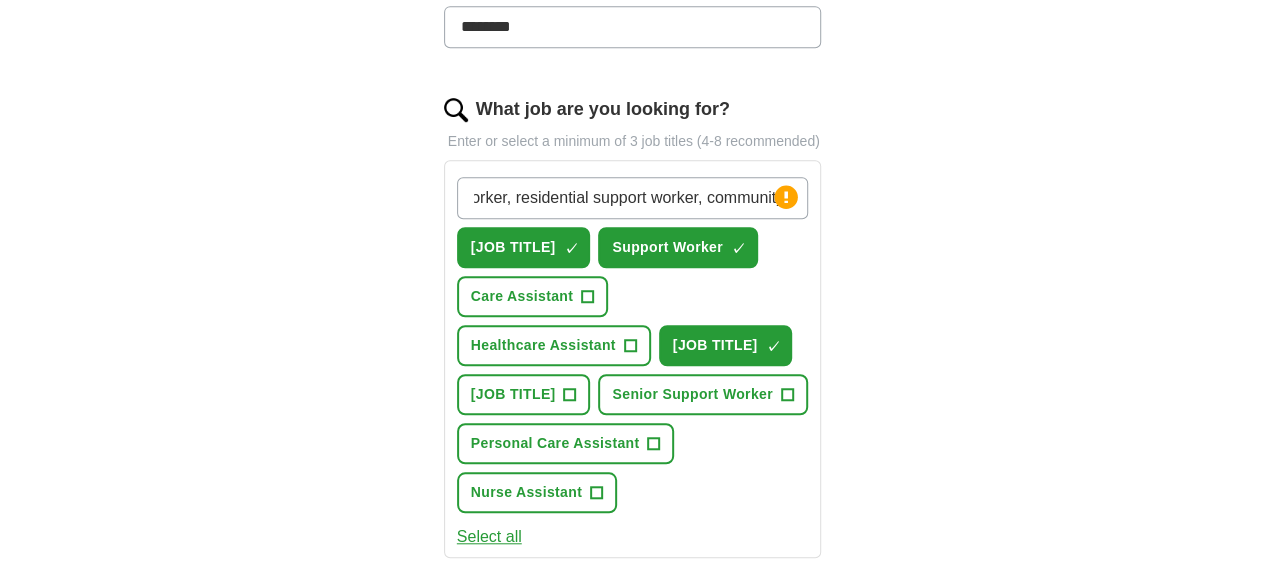 scroll, scrollTop: 0, scrollLeft: 77, axis: horizontal 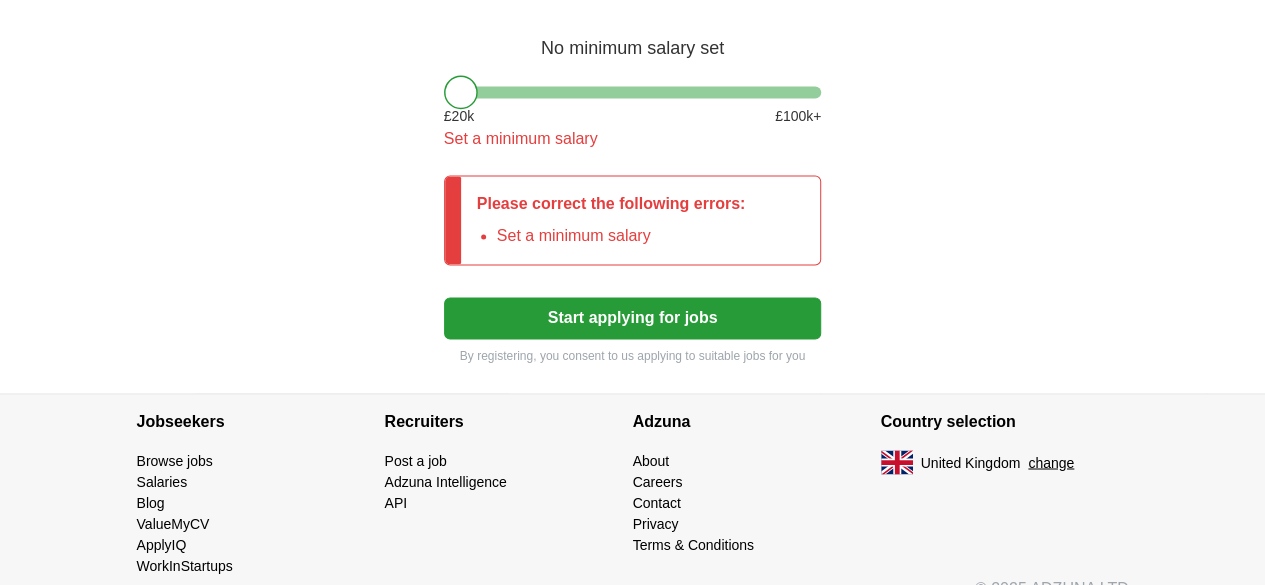 type on "support worker, residential support worker, community support worker" 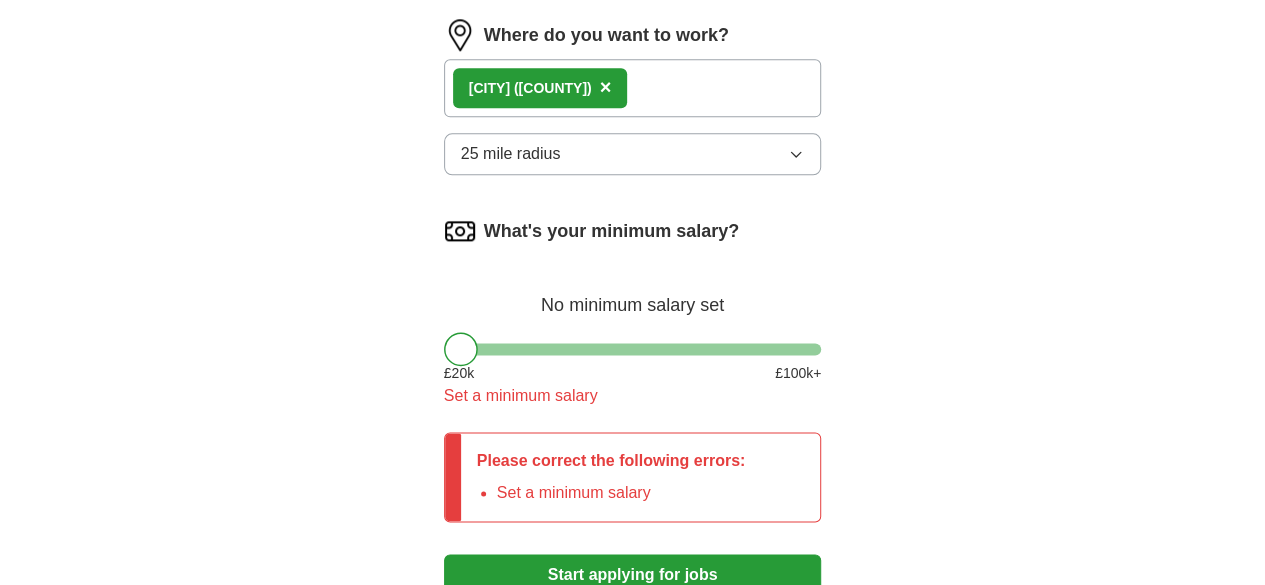 scroll, scrollTop: 1182, scrollLeft: 0, axis: vertical 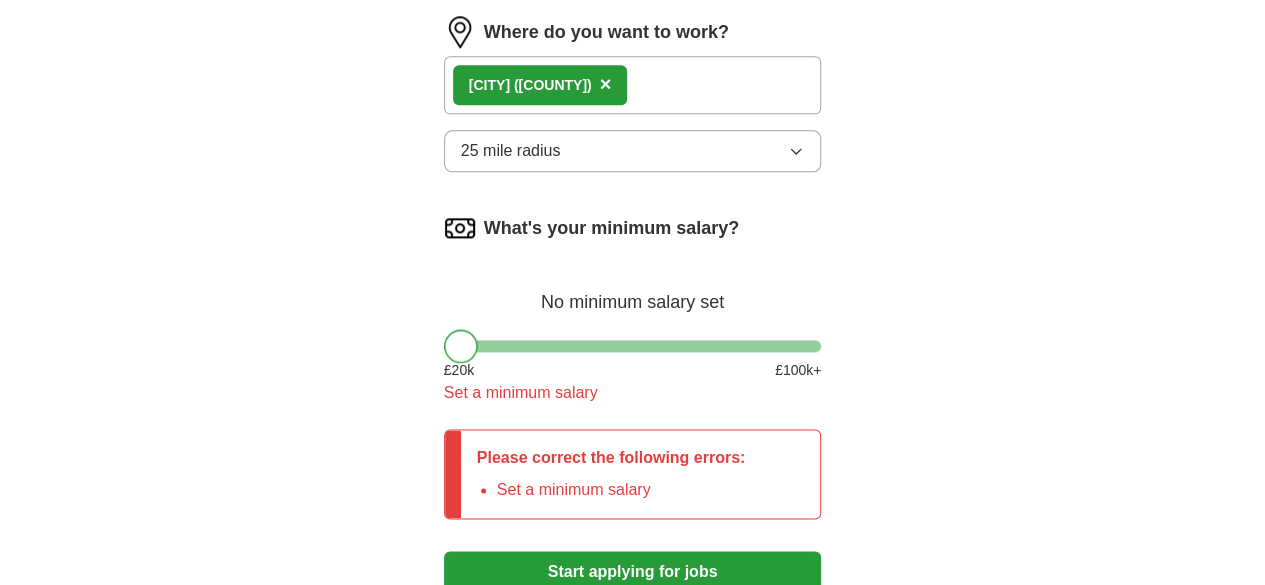 click on "£ 20 k £ 100 k+" at bounding box center [633, 370] 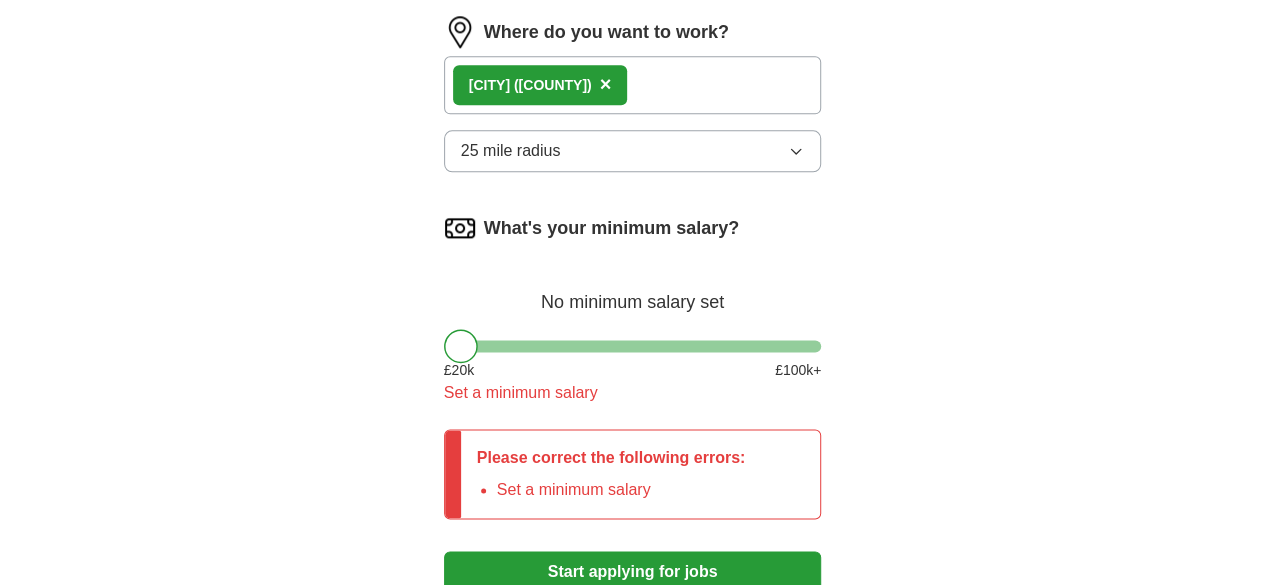 click at bounding box center [633, 346] 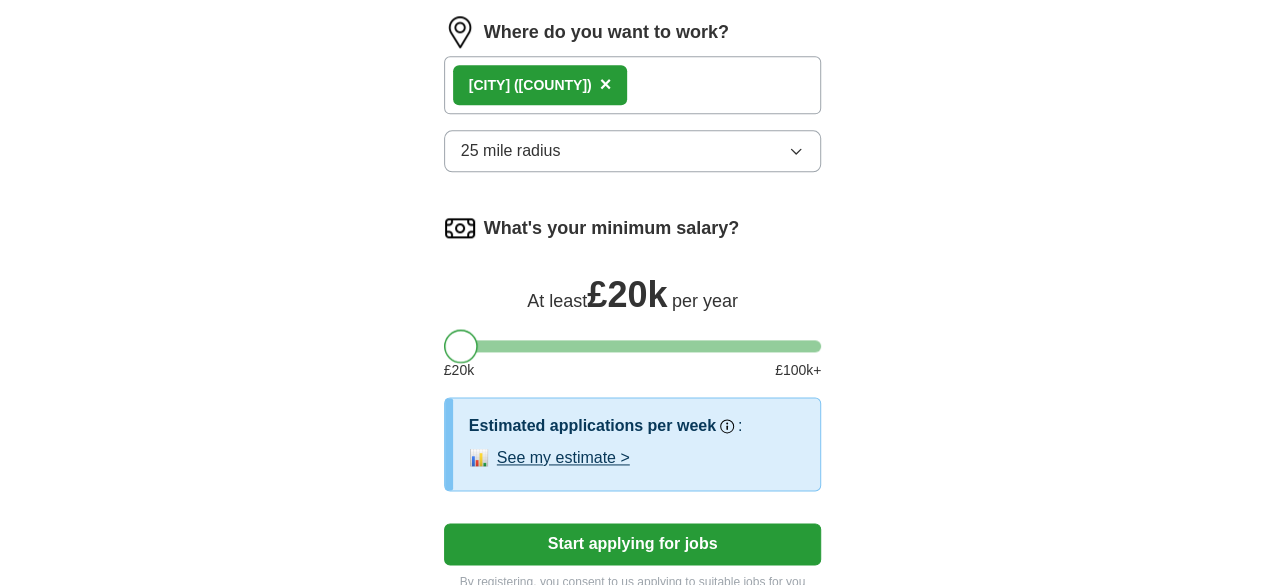 click on "Start applying for jobs" at bounding box center [633, 544] 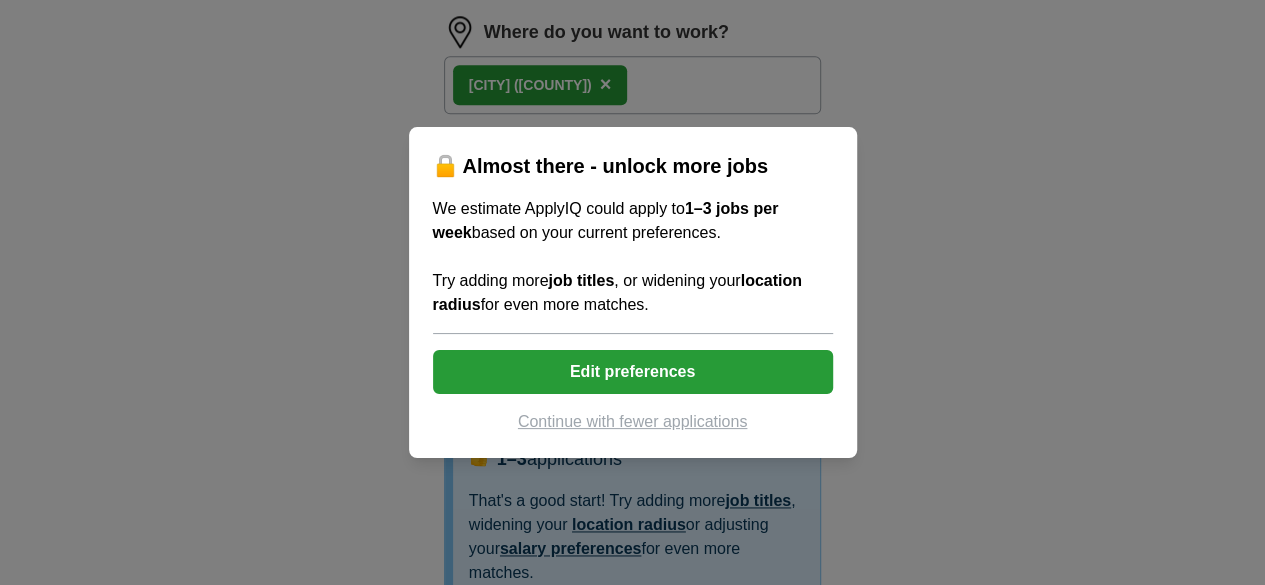 click on "Edit preferences" at bounding box center [633, 372] 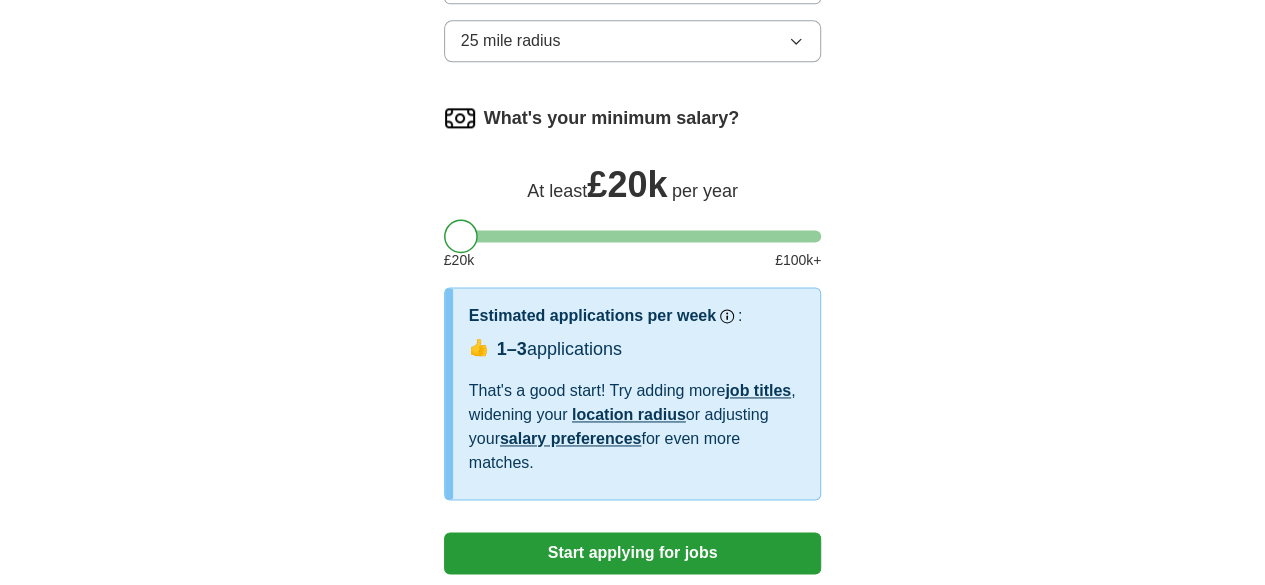scroll, scrollTop: 1503, scrollLeft: 0, axis: vertical 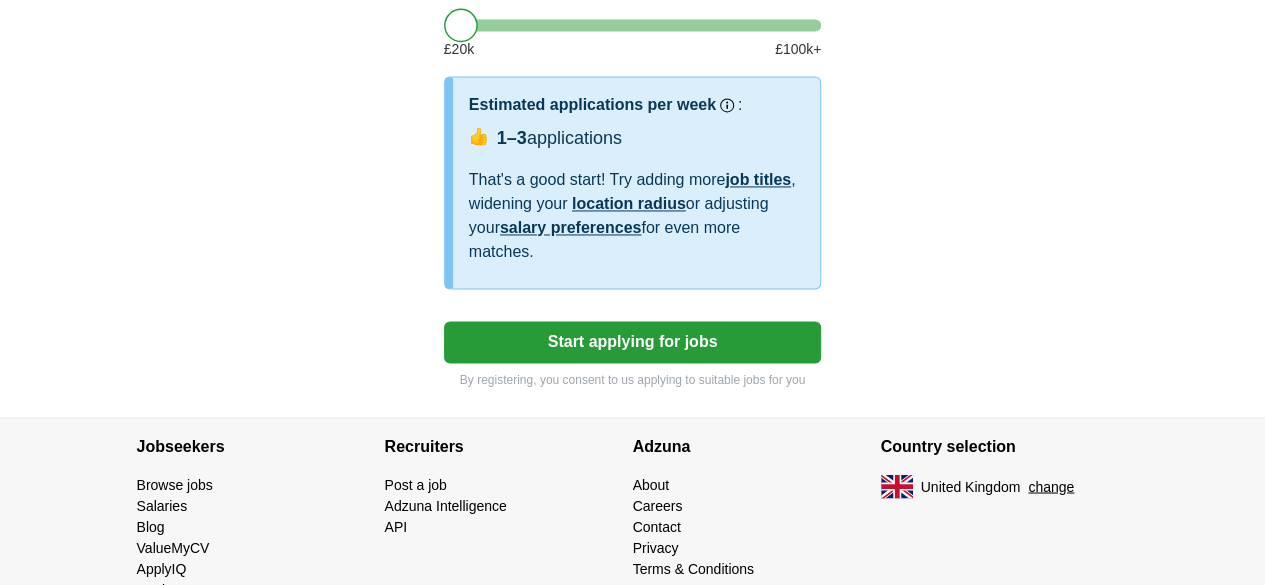 click on "Start applying for jobs" at bounding box center [633, 342] 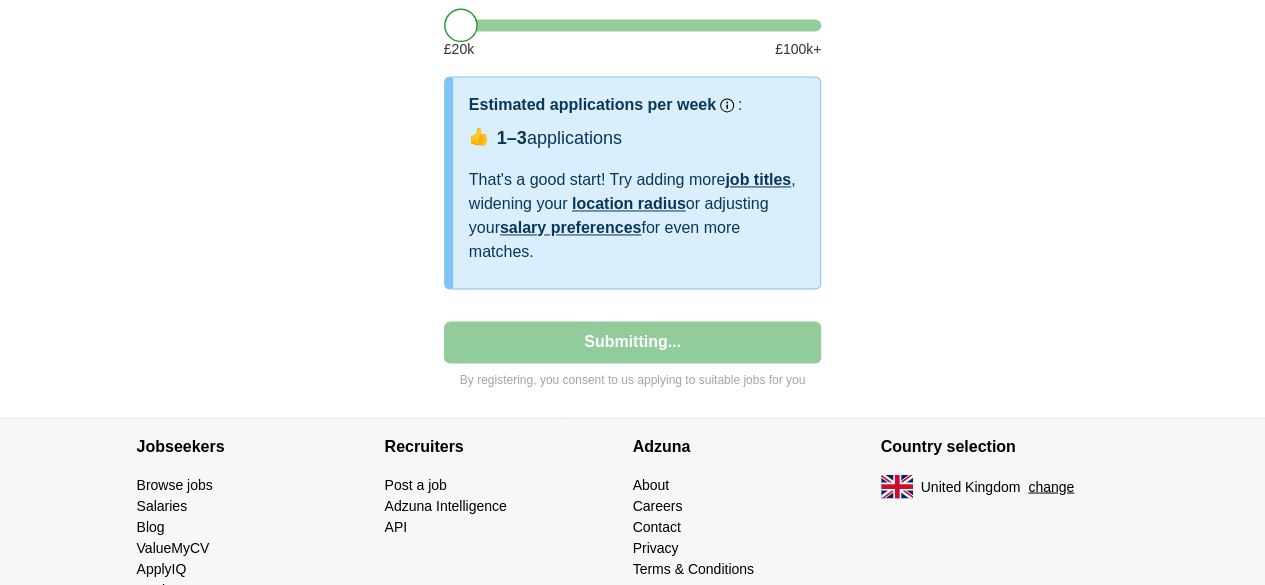 select on "**" 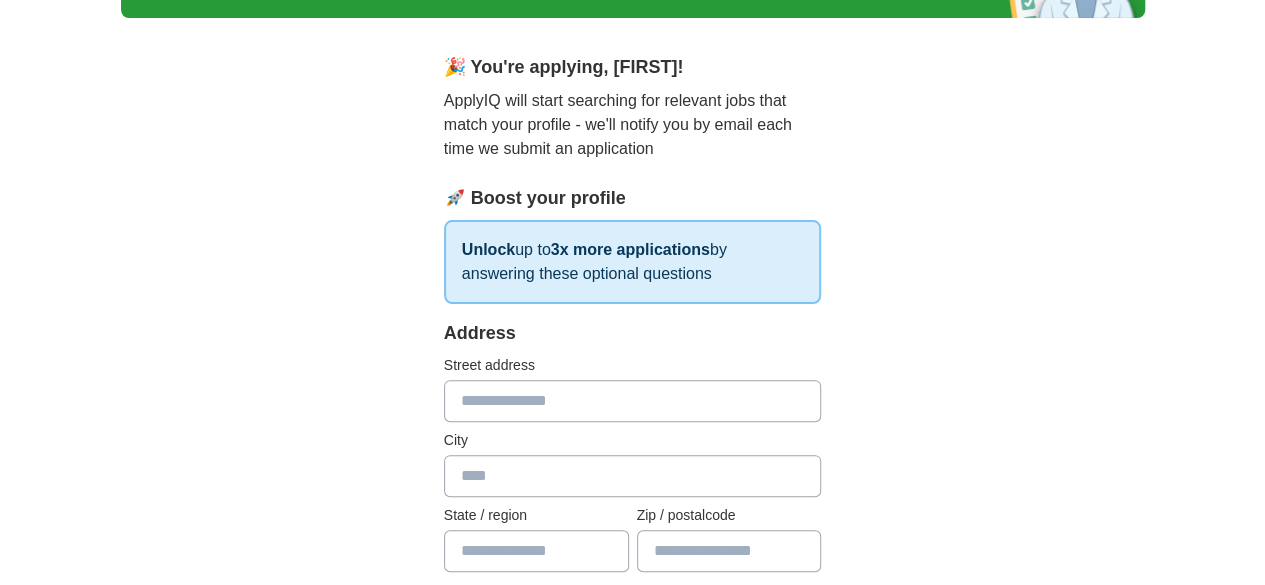 scroll, scrollTop: 151, scrollLeft: 0, axis: vertical 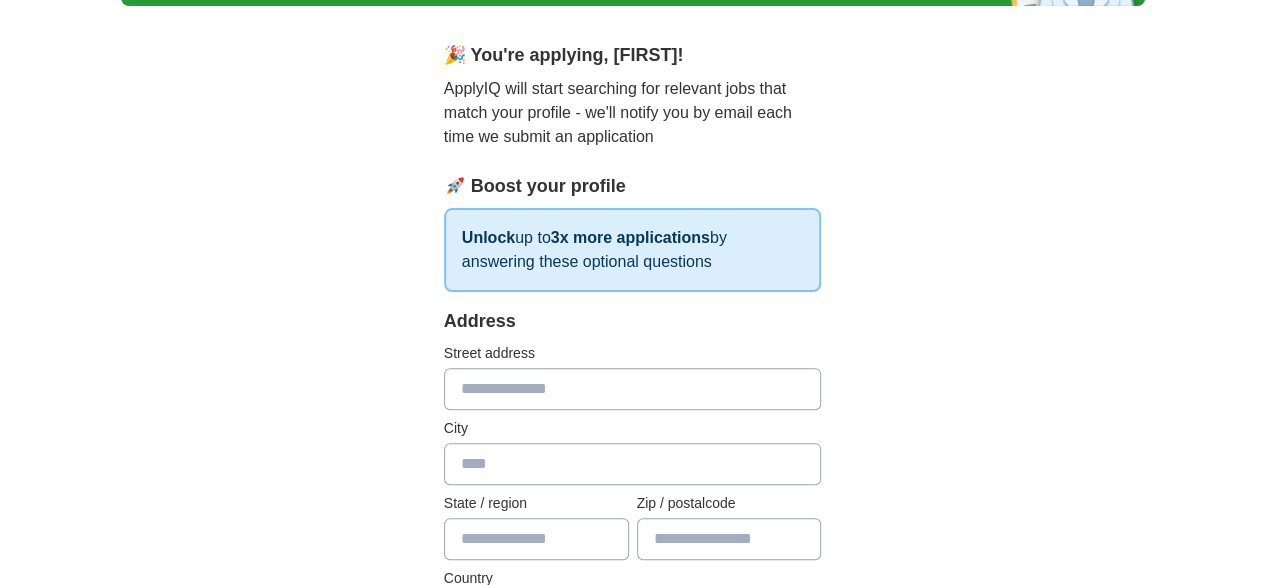 click at bounding box center [633, 389] 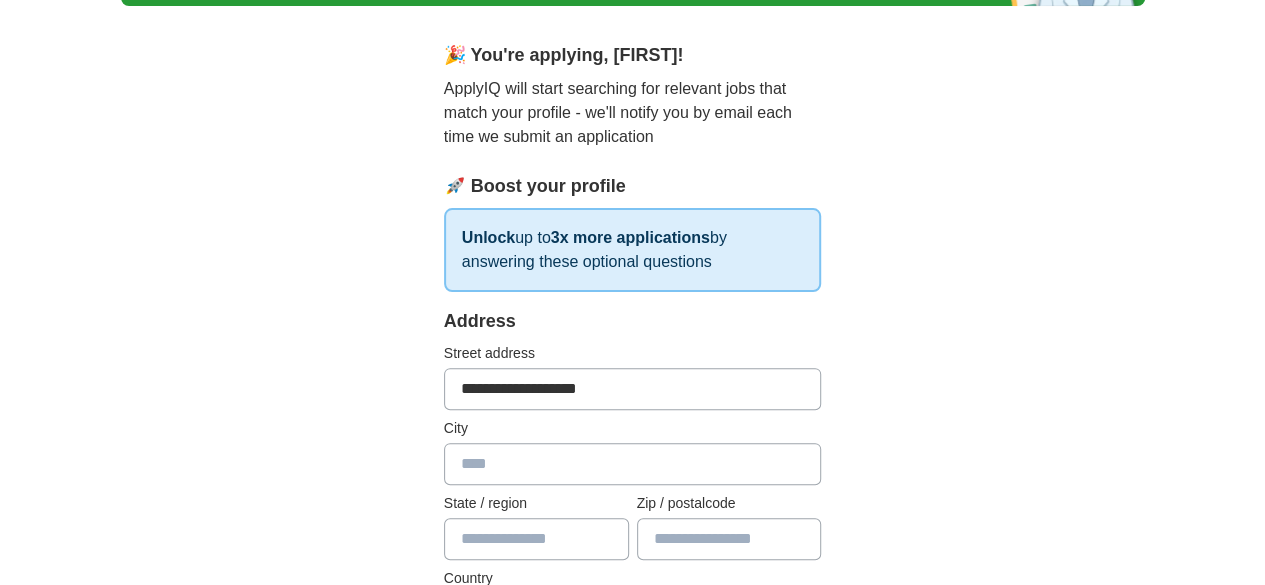 type on "*****" 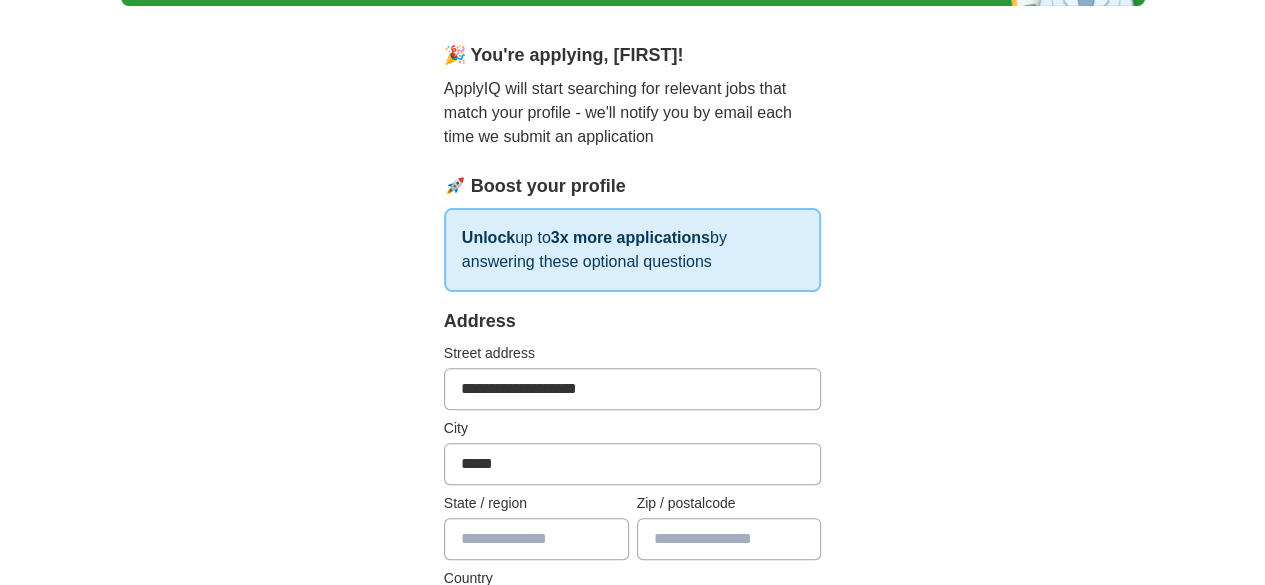 type on "**********" 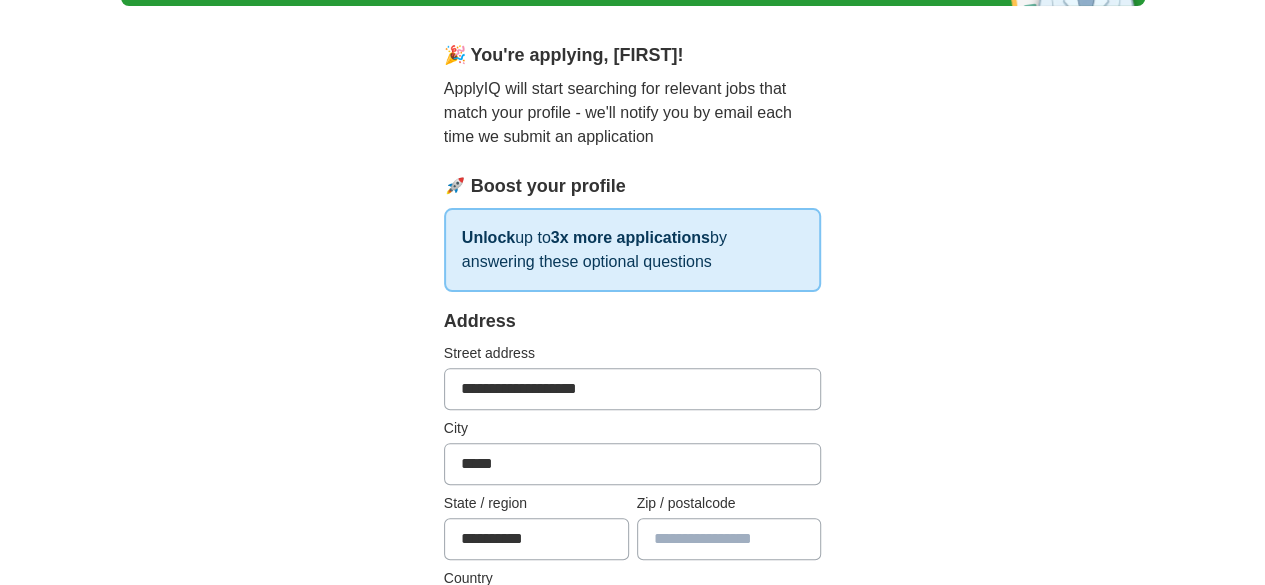 type on "********" 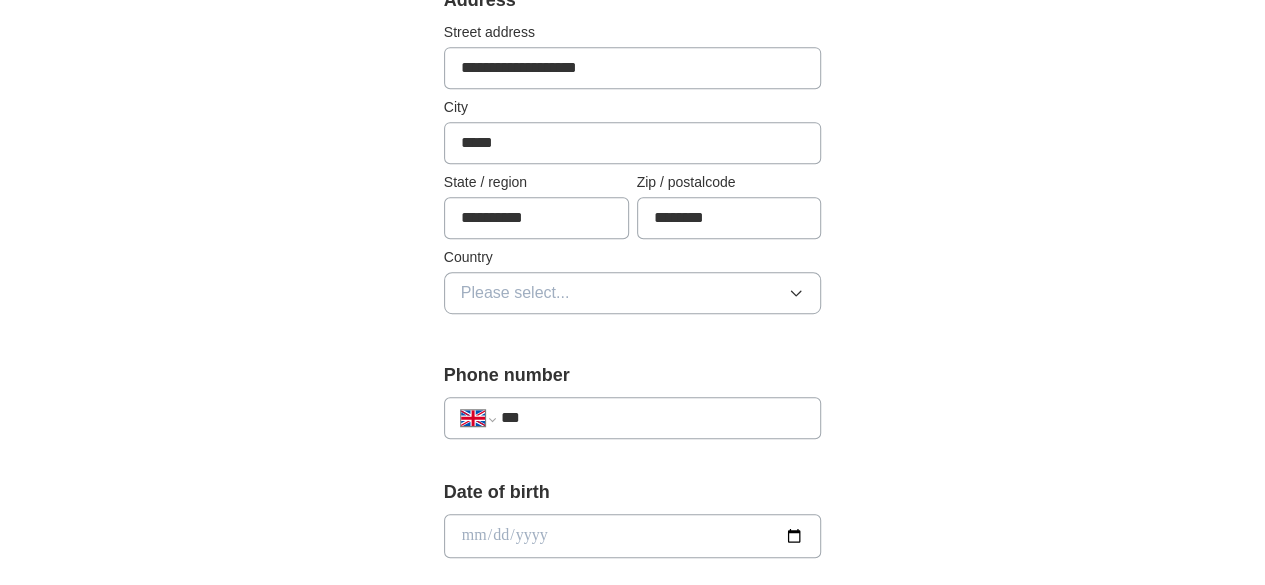 scroll, scrollTop: 488, scrollLeft: 0, axis: vertical 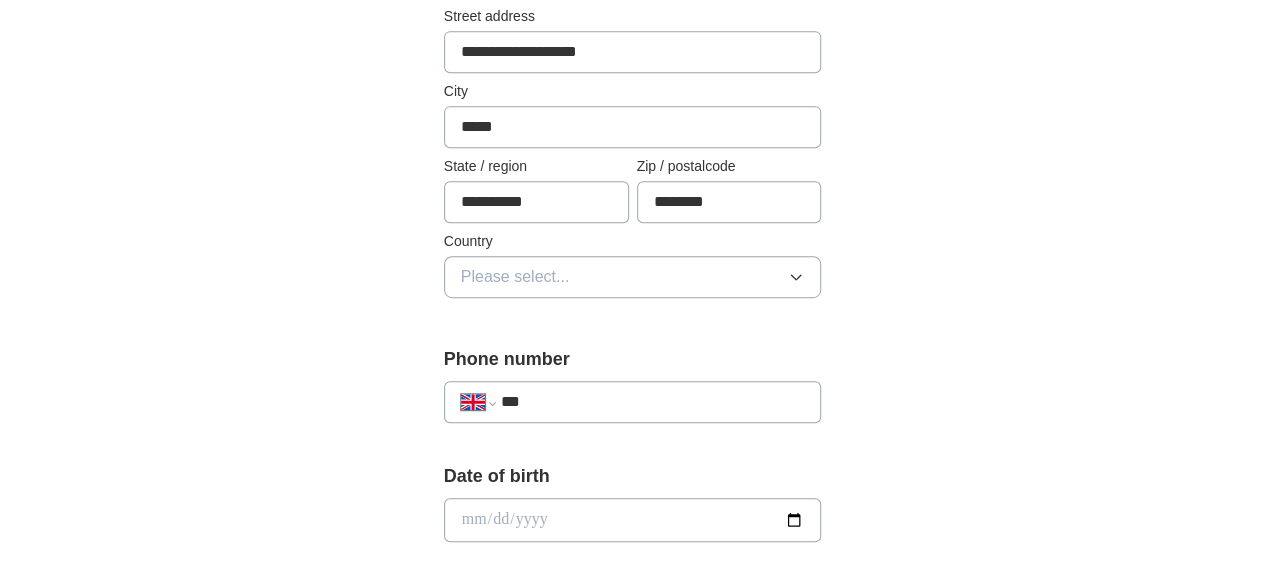 click on "Please select..." at bounding box center [633, 277] 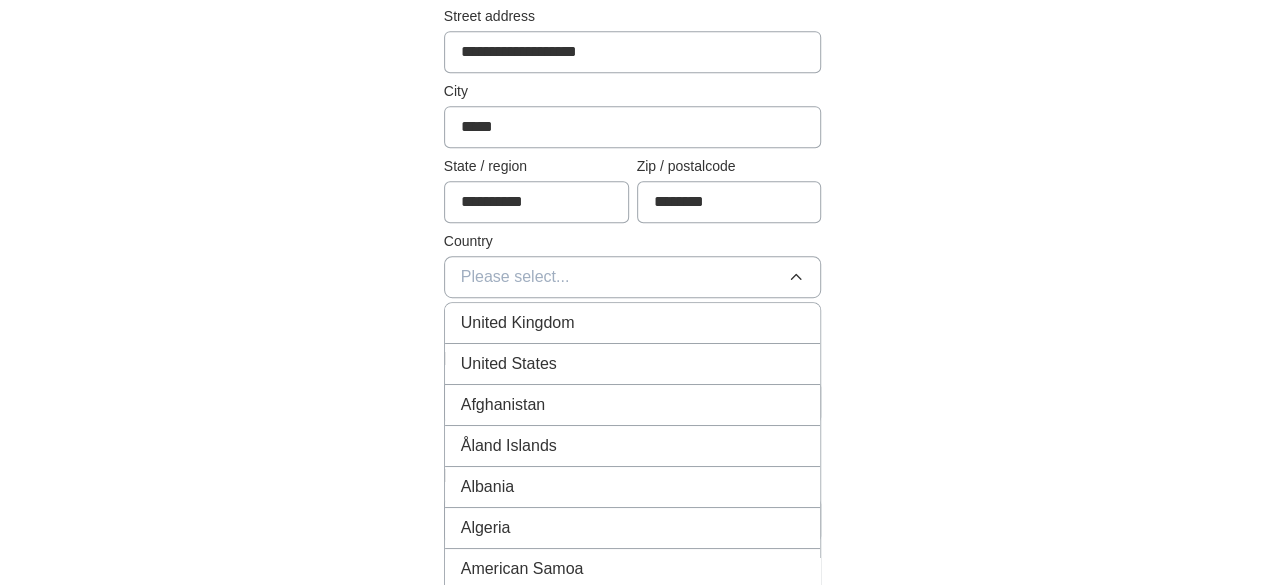 click on "United Kingdom" at bounding box center (633, 323) 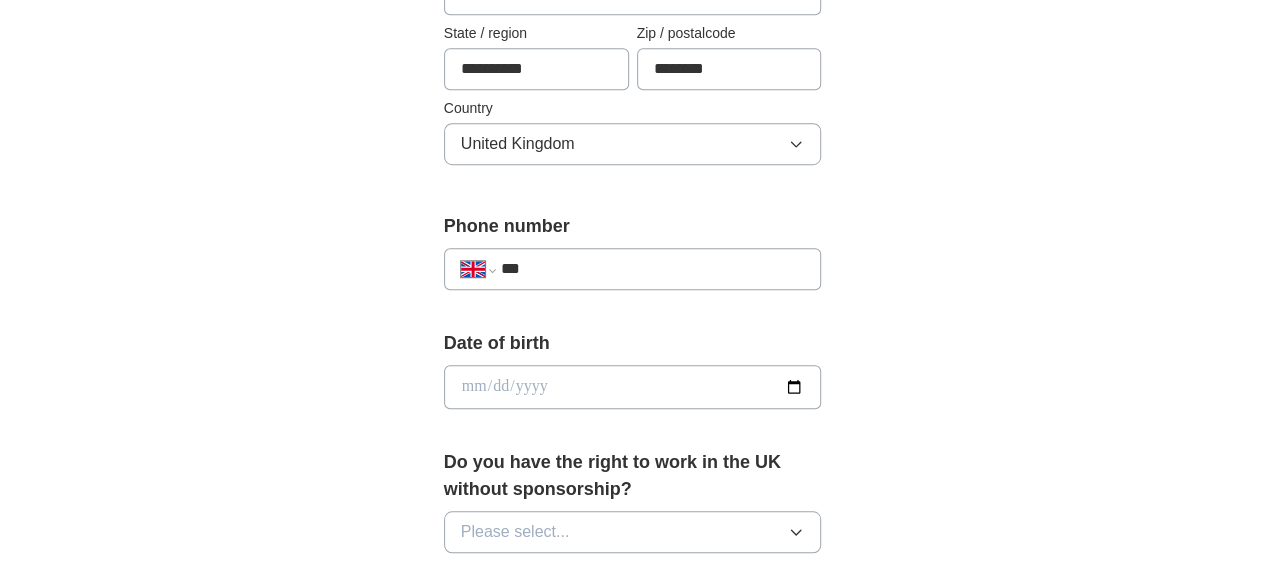 scroll, scrollTop: 632, scrollLeft: 0, axis: vertical 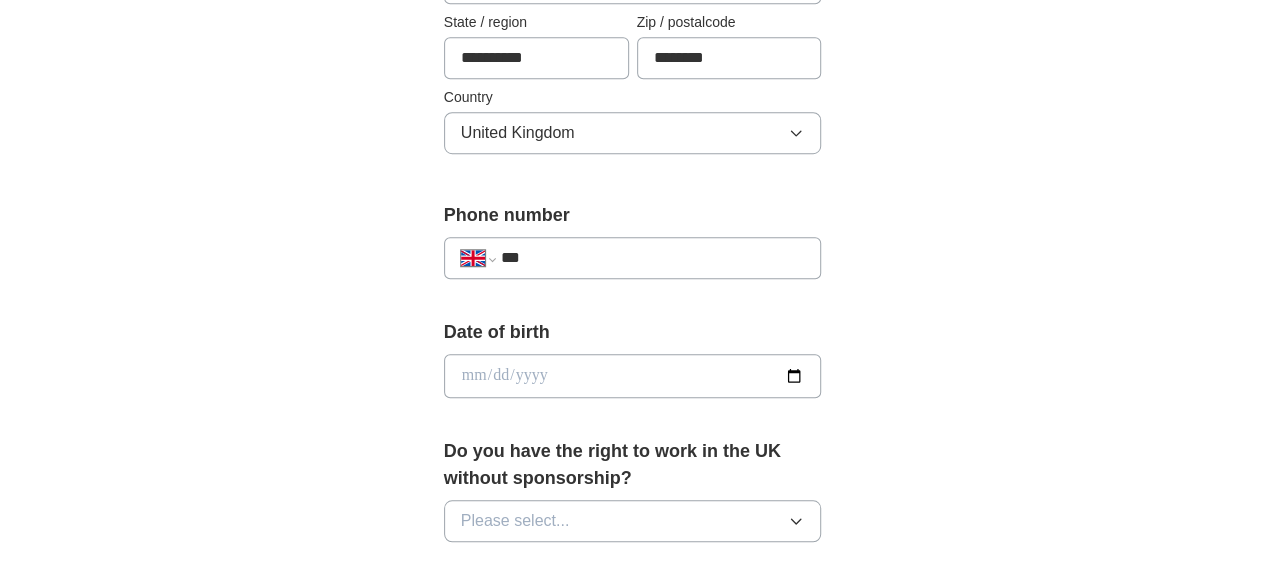 click on "***" at bounding box center [653, 258] 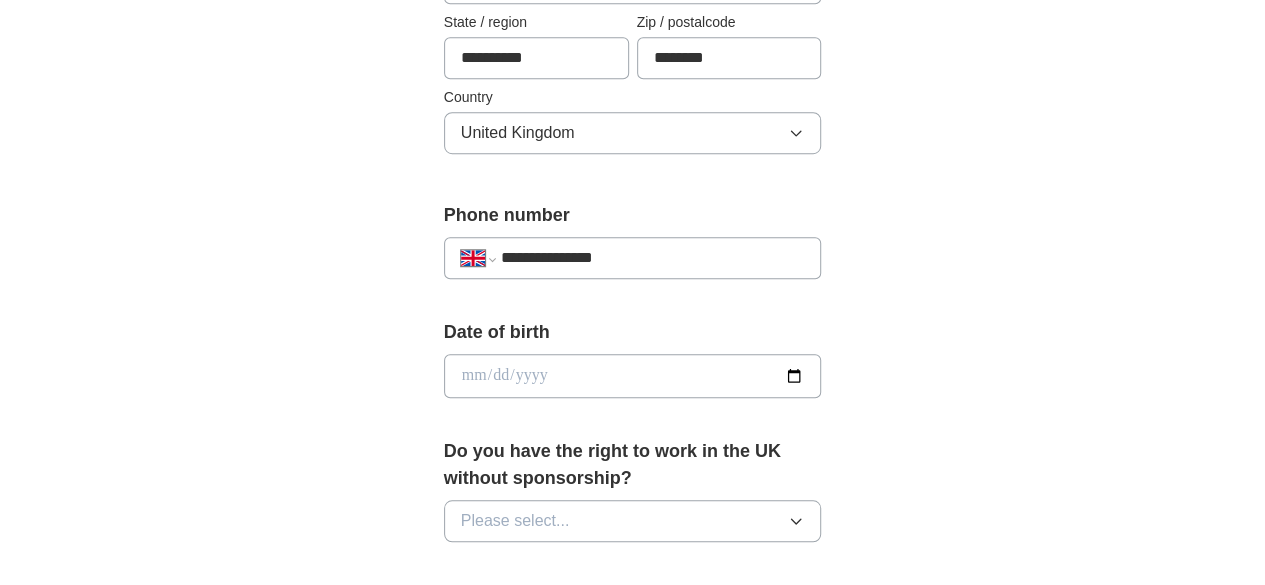 click at bounding box center (633, 376) 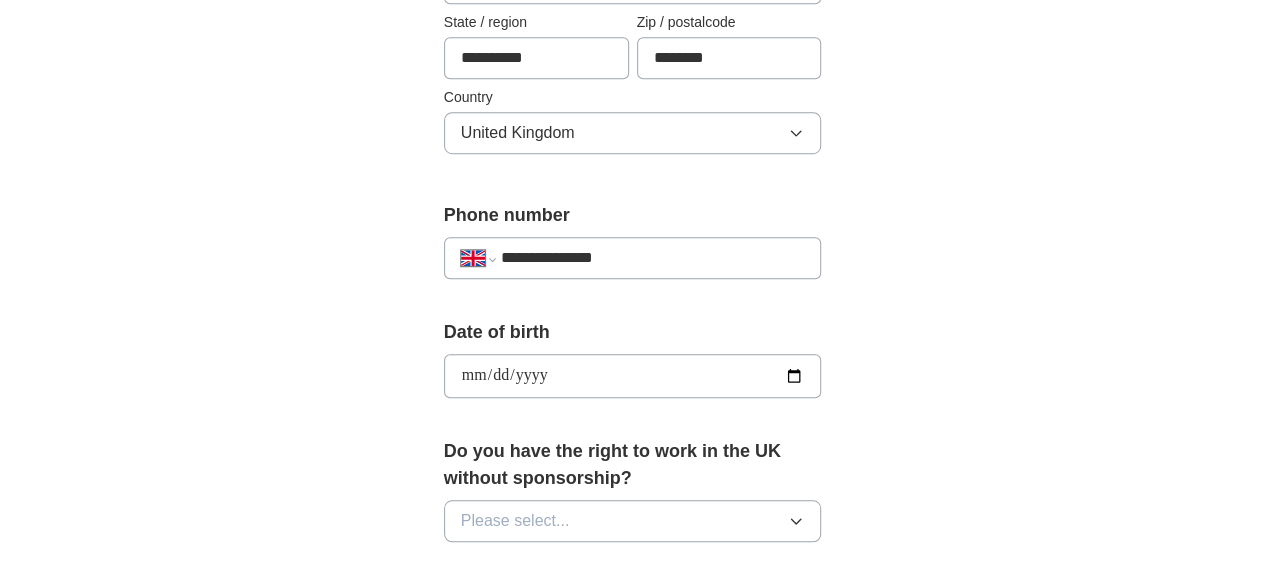 type on "**********" 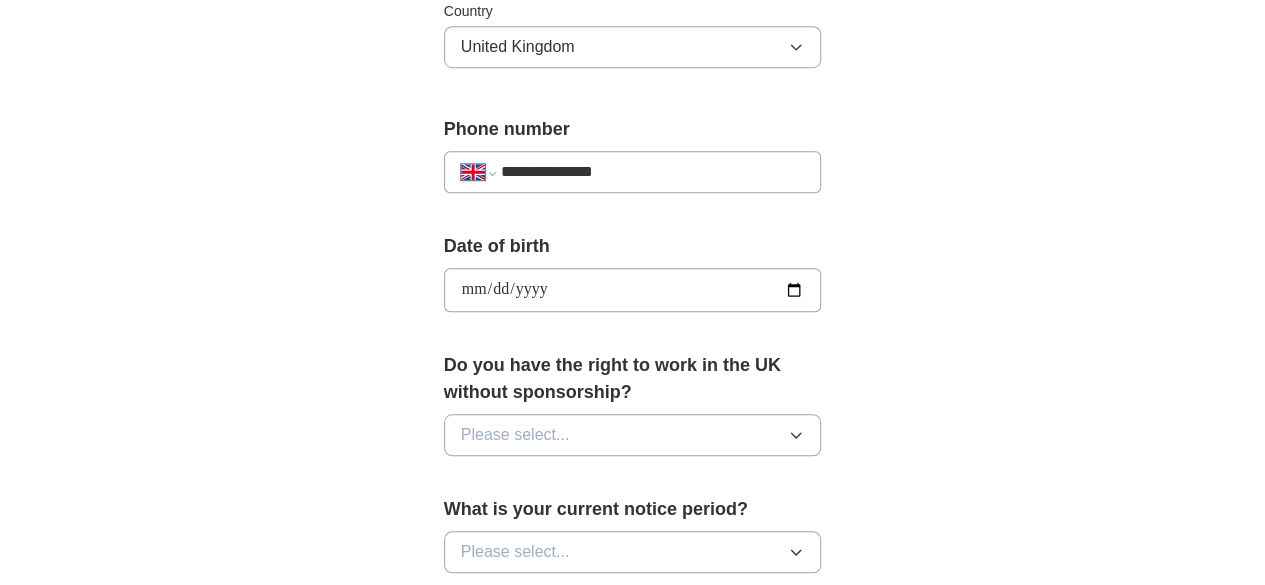 scroll, scrollTop: 814, scrollLeft: 0, axis: vertical 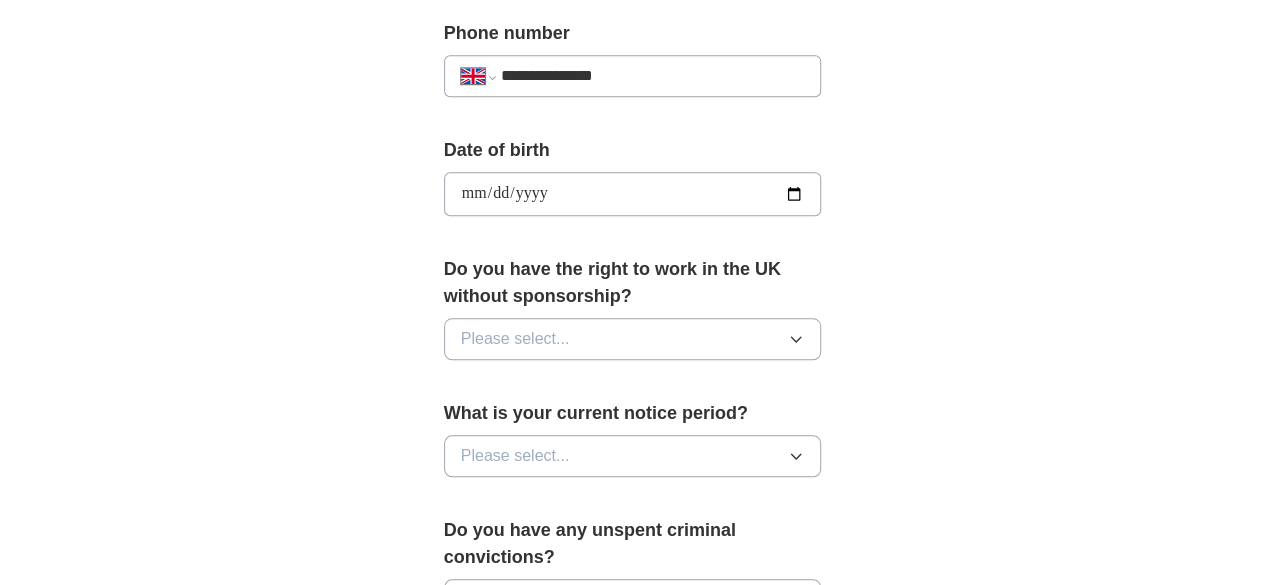click on "Please select..." at bounding box center [633, 339] 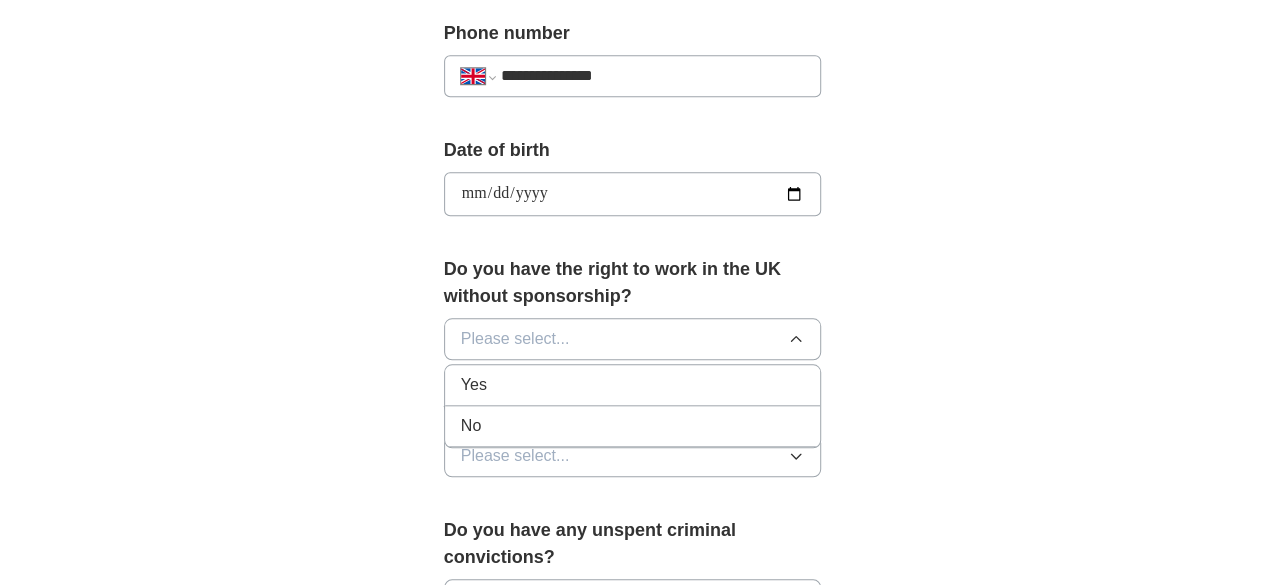 click on "Yes" at bounding box center (633, 385) 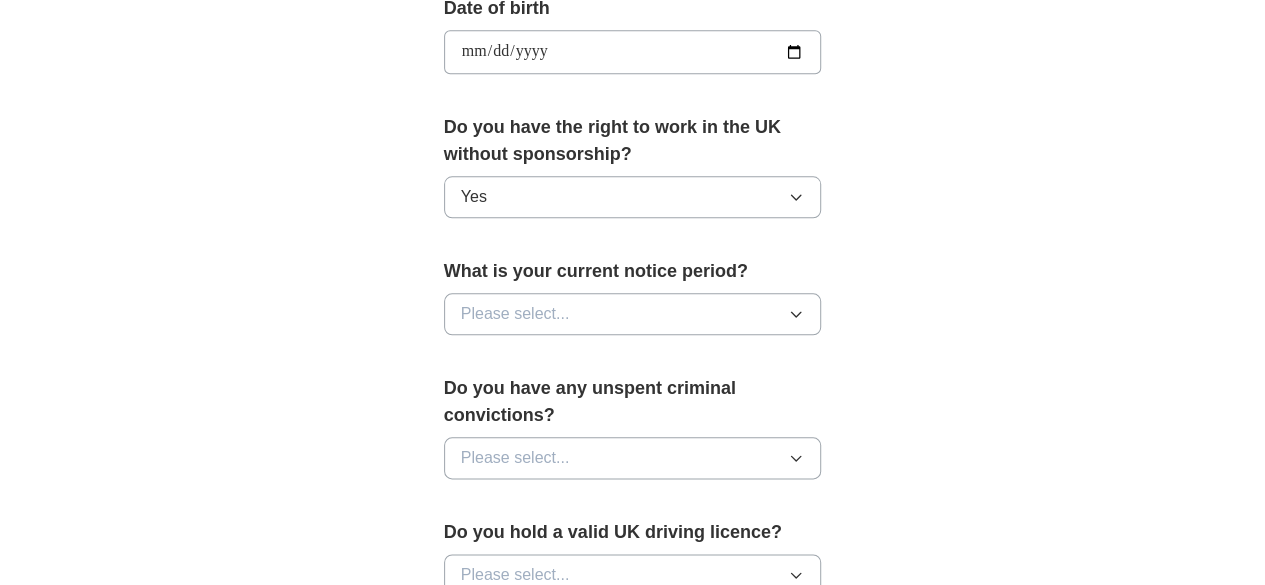scroll, scrollTop: 962, scrollLeft: 0, axis: vertical 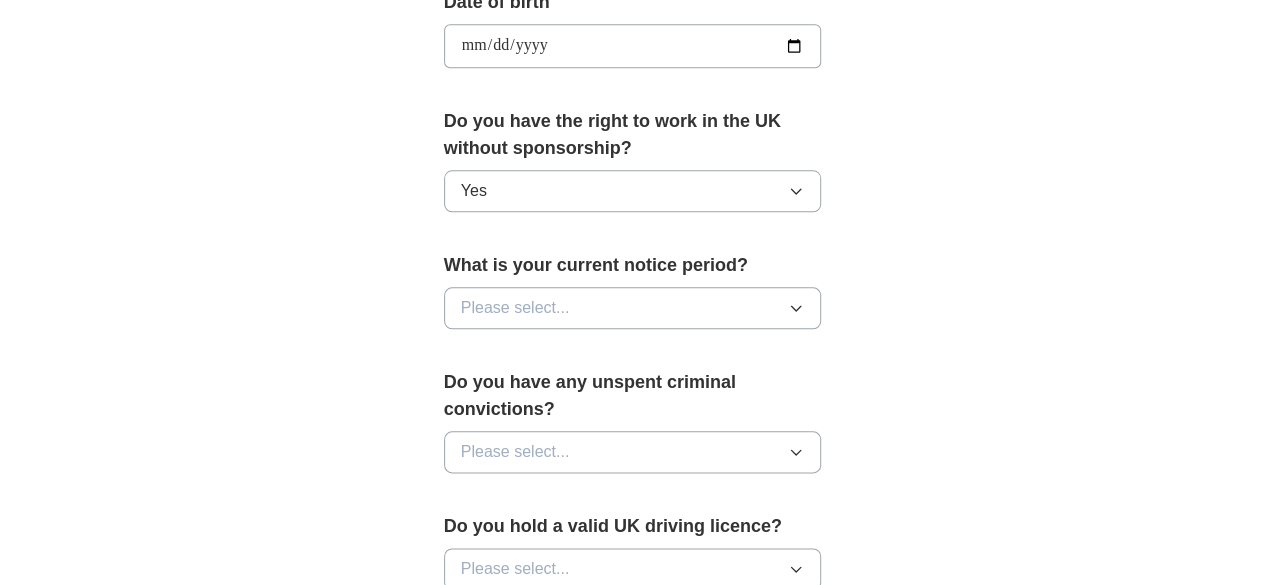click on "Please select..." at bounding box center (633, 308) 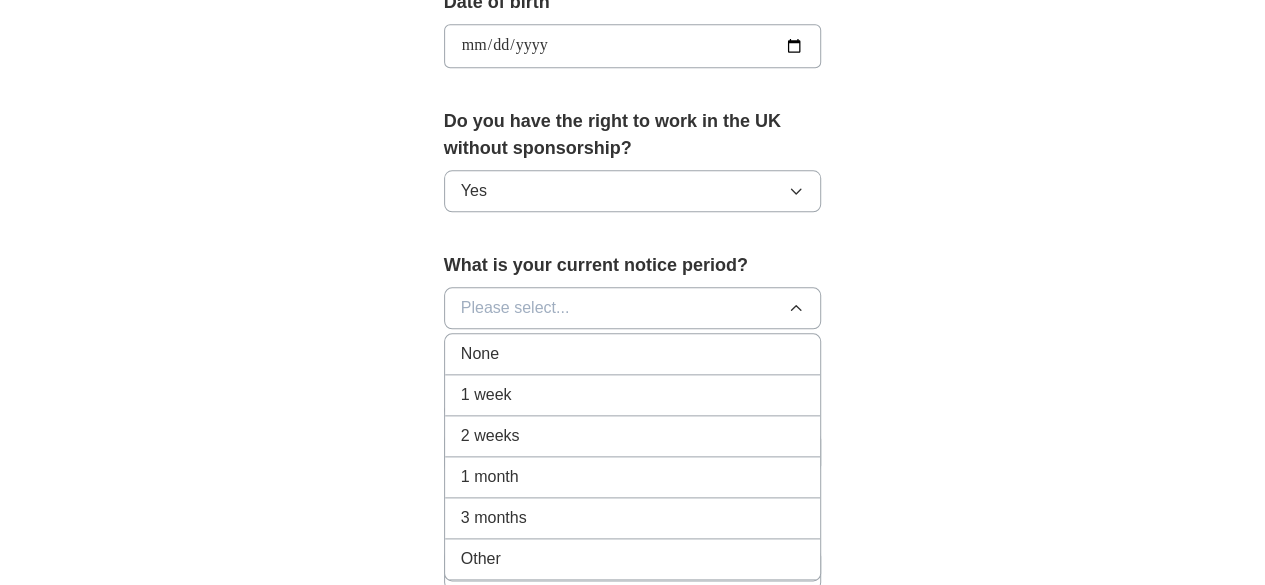 click on "1 week" at bounding box center [633, 395] 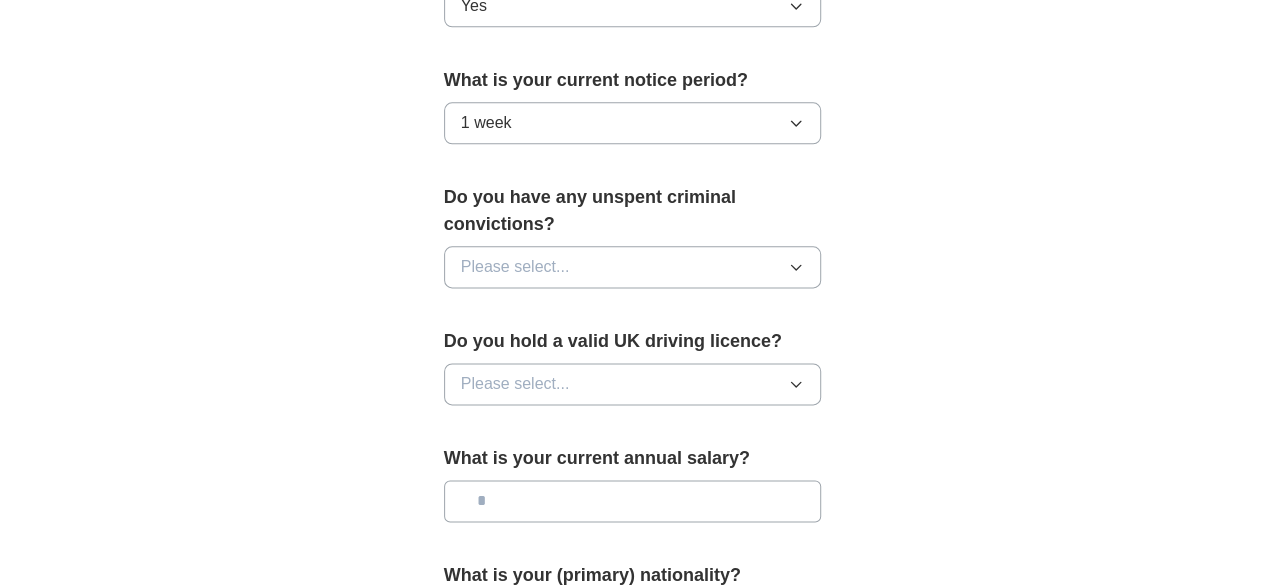 scroll, scrollTop: 1149, scrollLeft: 0, axis: vertical 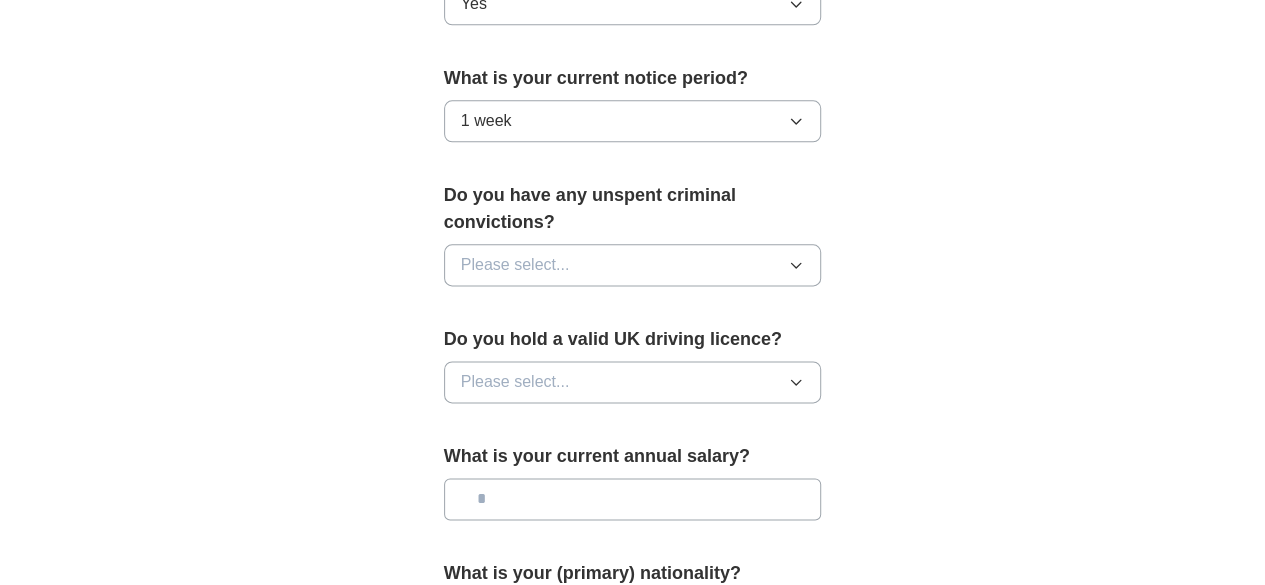 click on "Please select..." at bounding box center (633, 265) 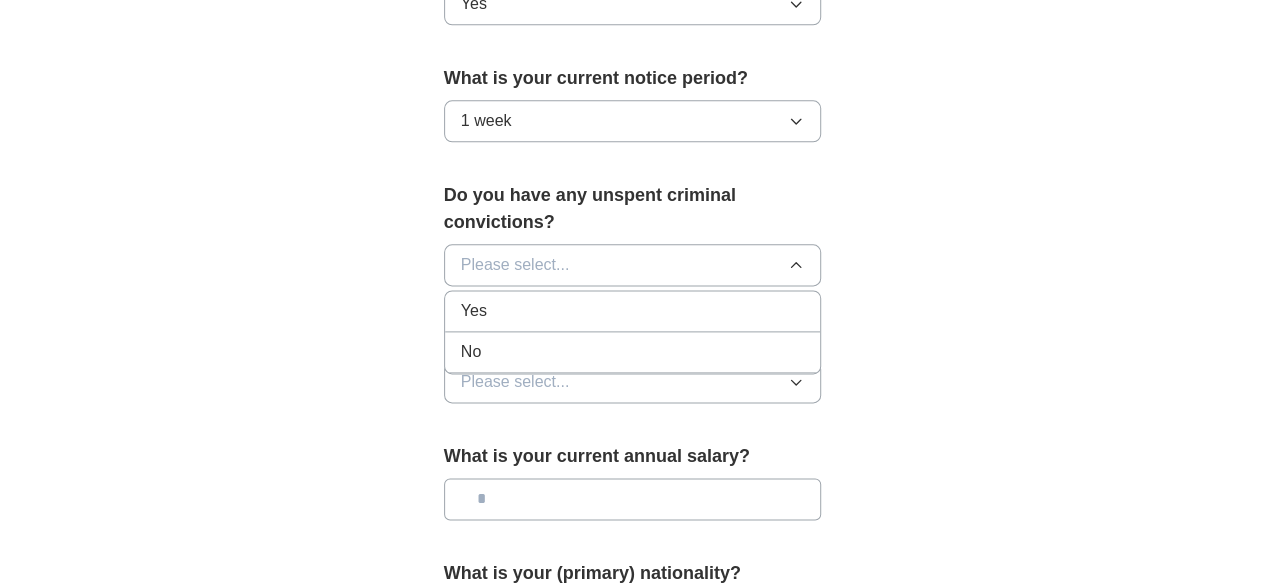click on "Yes" at bounding box center [633, 311] 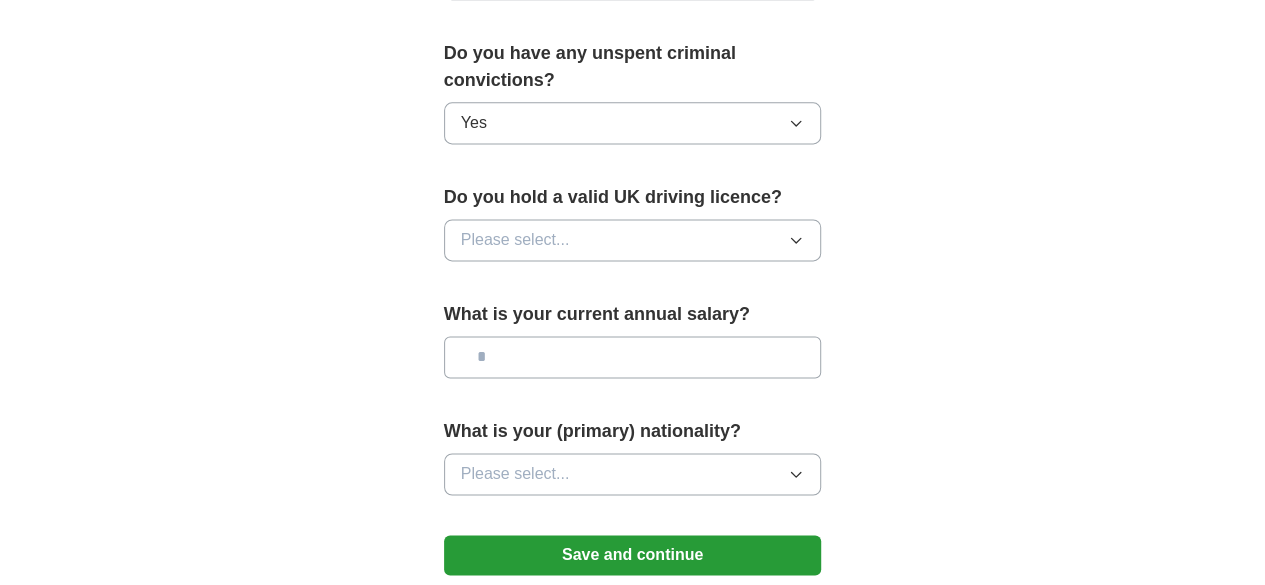 scroll, scrollTop: 1292, scrollLeft: 0, axis: vertical 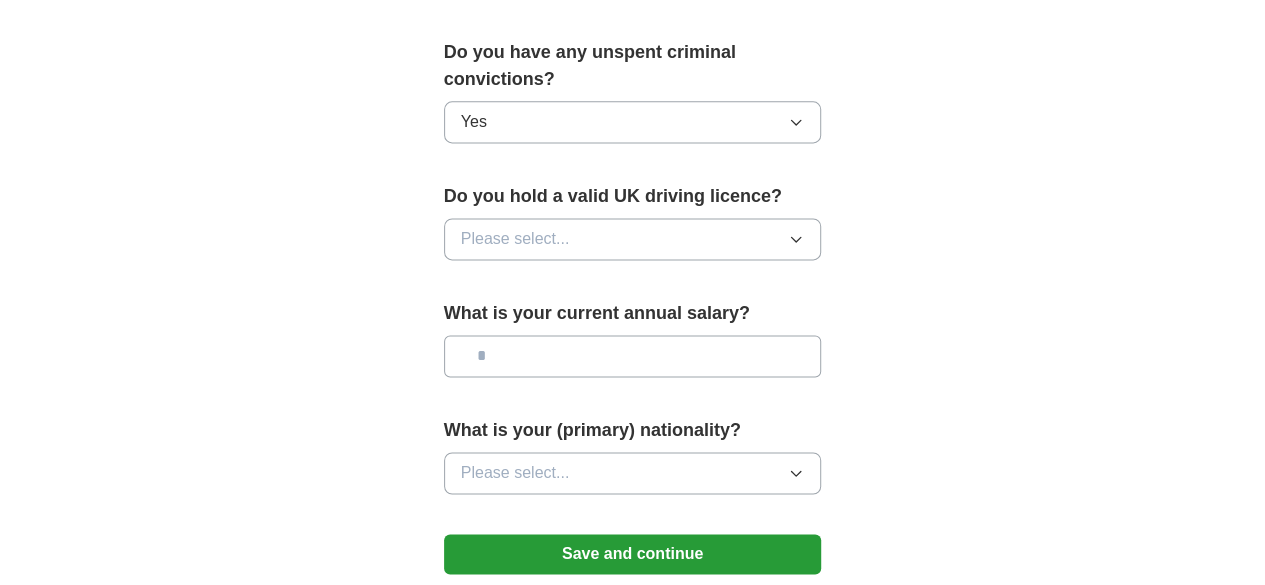 click on "Please select..." at bounding box center [633, 239] 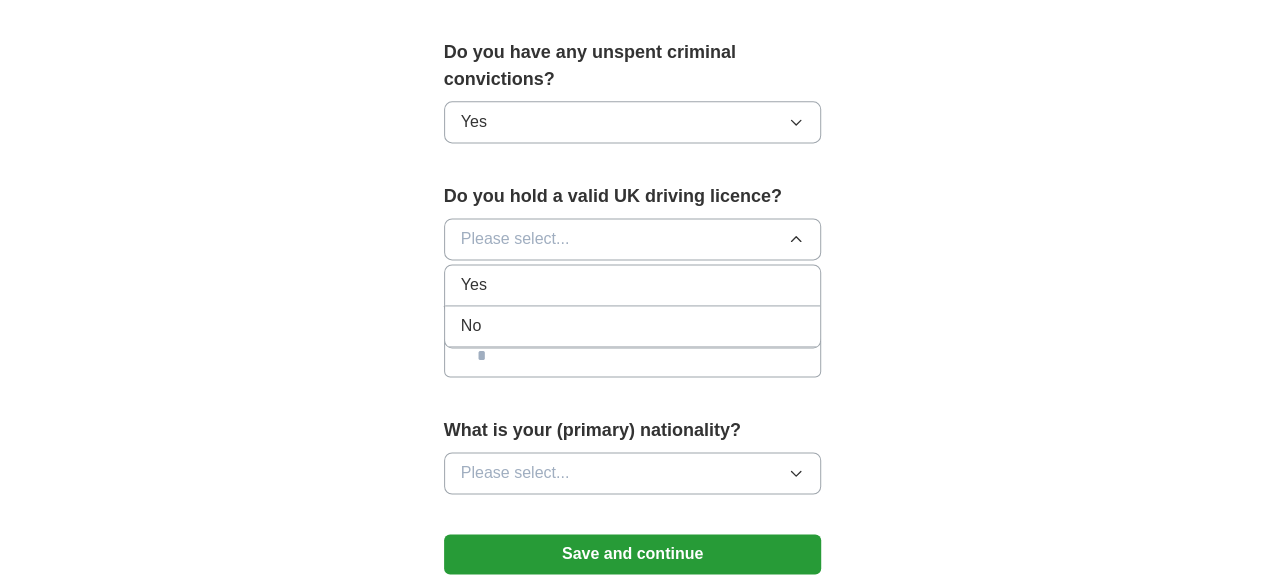 click on "No" at bounding box center (633, 326) 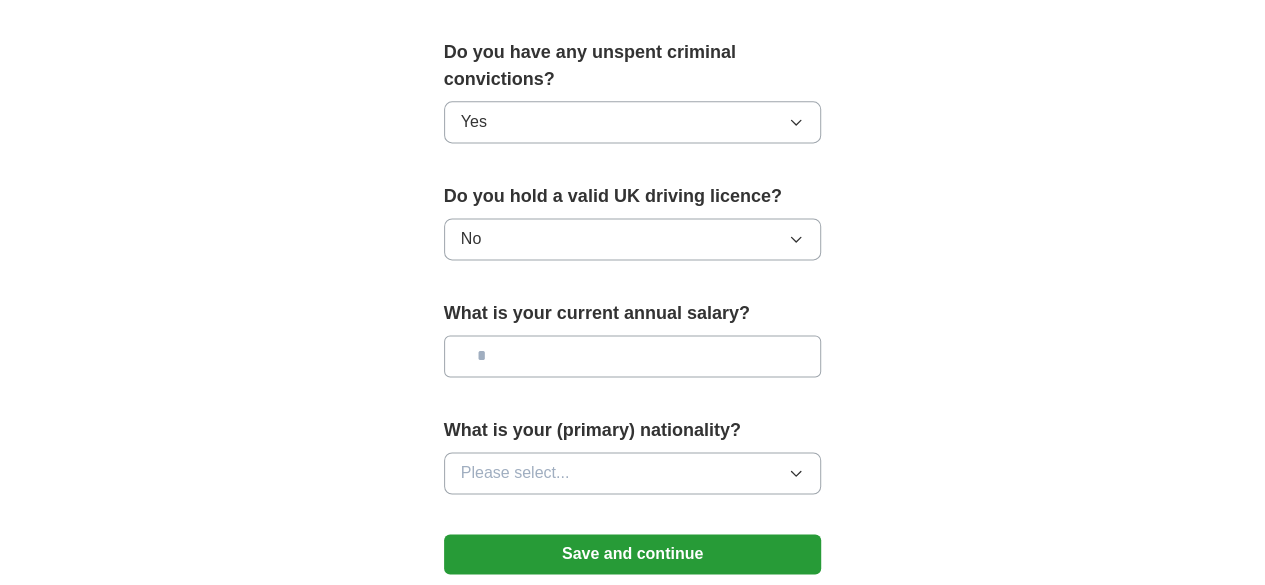 click at bounding box center (633, 356) 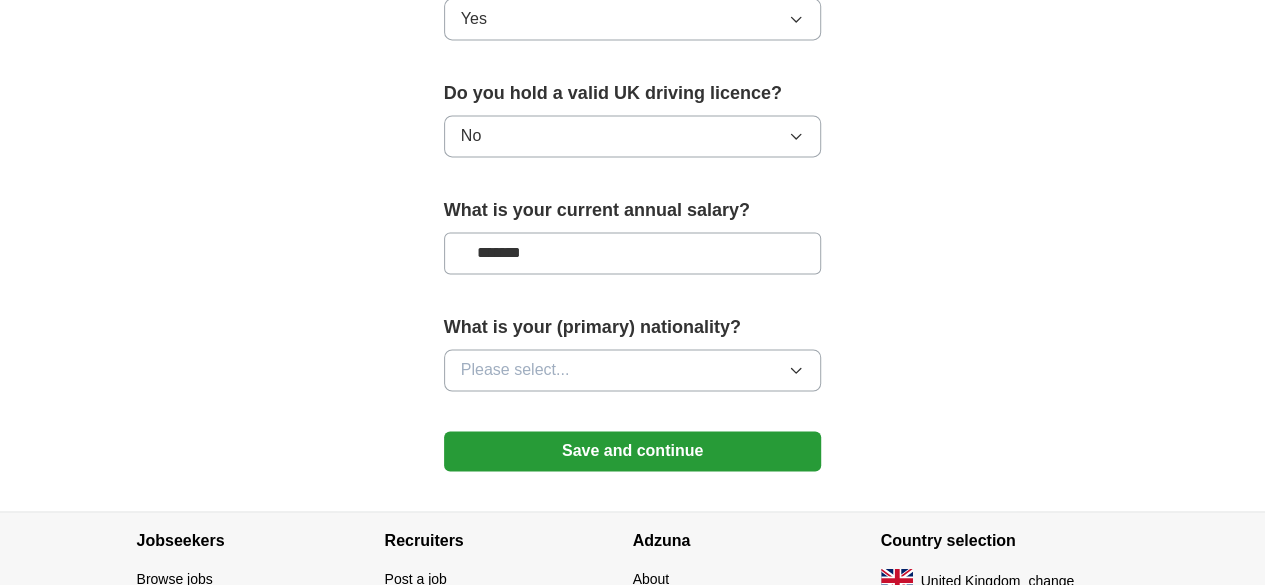 scroll, scrollTop: 1407, scrollLeft: 0, axis: vertical 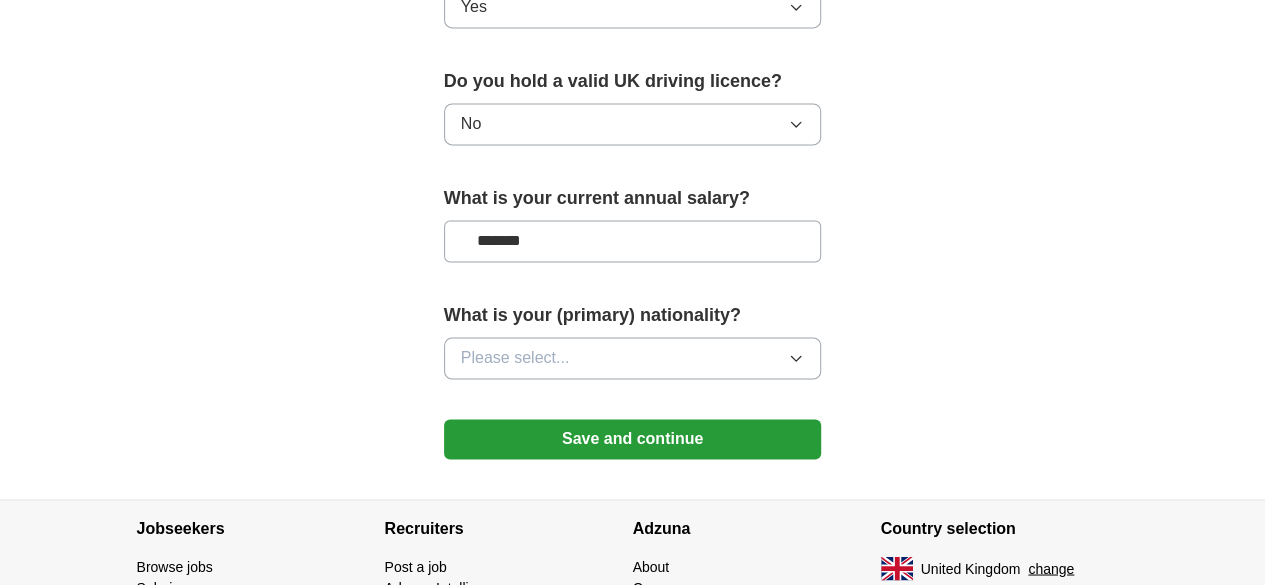 type on "*******" 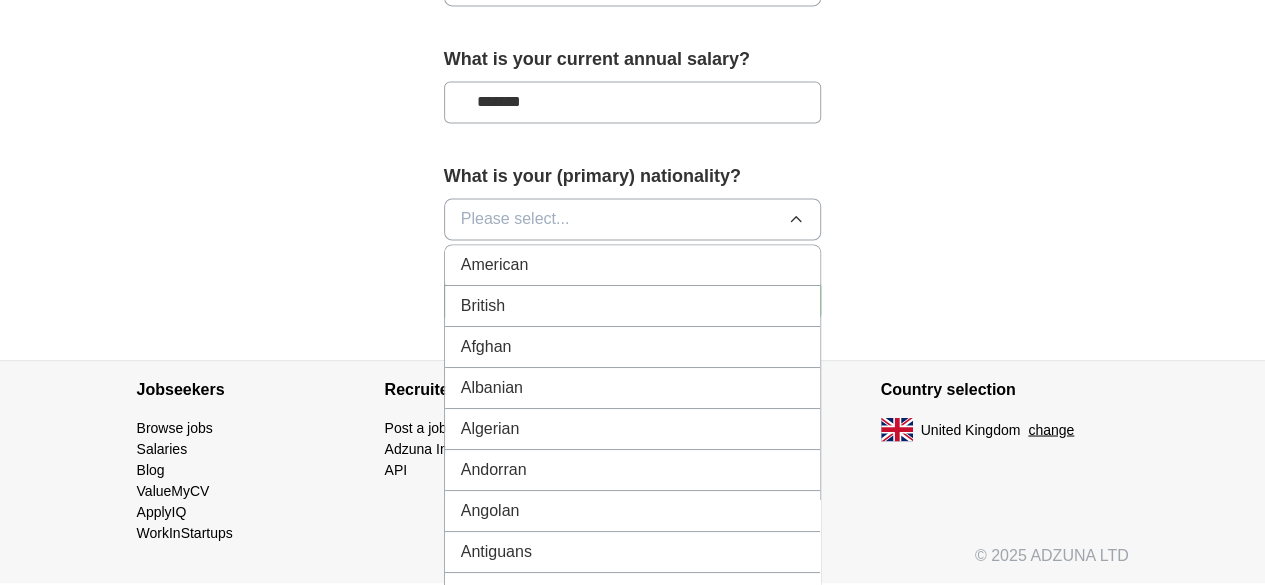 scroll, scrollTop: 1570, scrollLeft: 0, axis: vertical 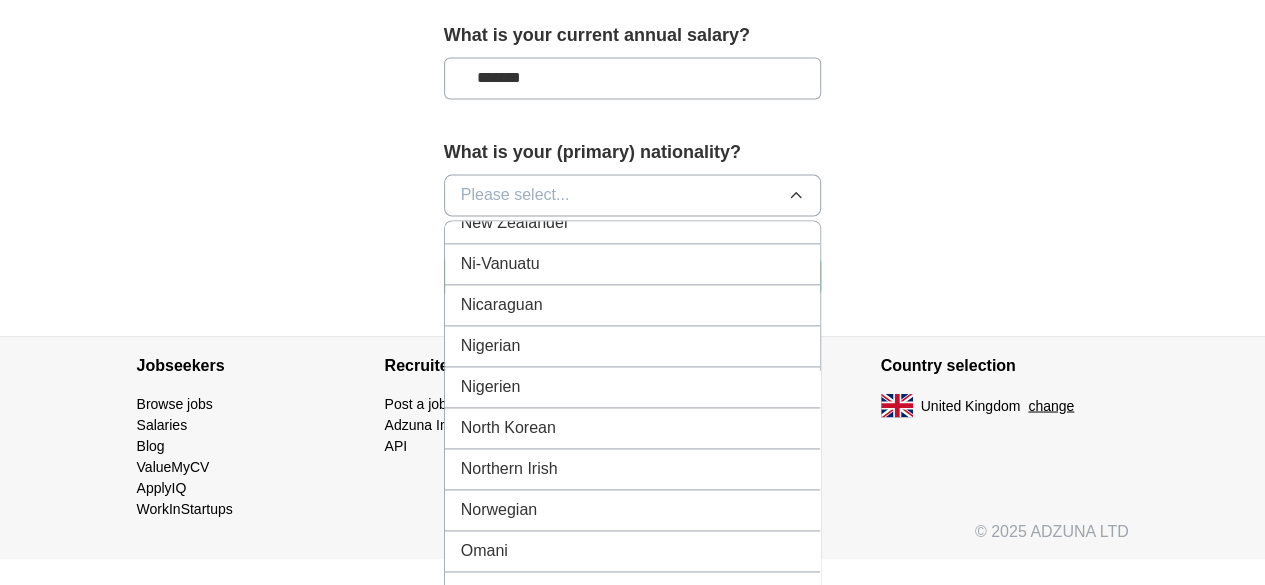 click on "Nigerien" at bounding box center [633, 387] 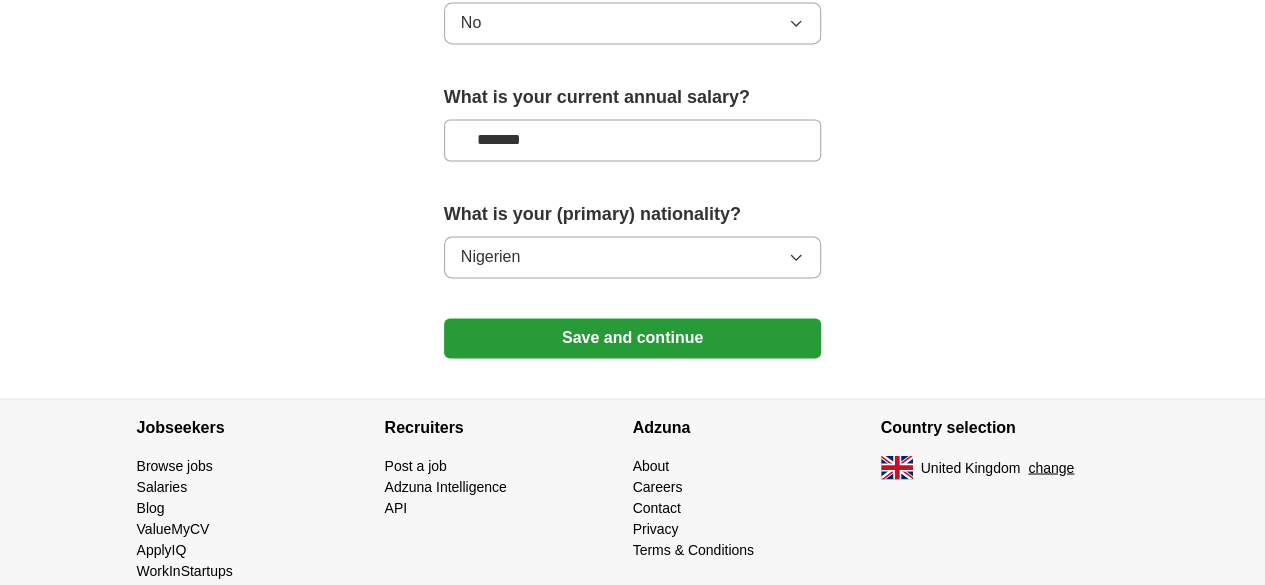 click on "Save and continue" at bounding box center [633, 338] 